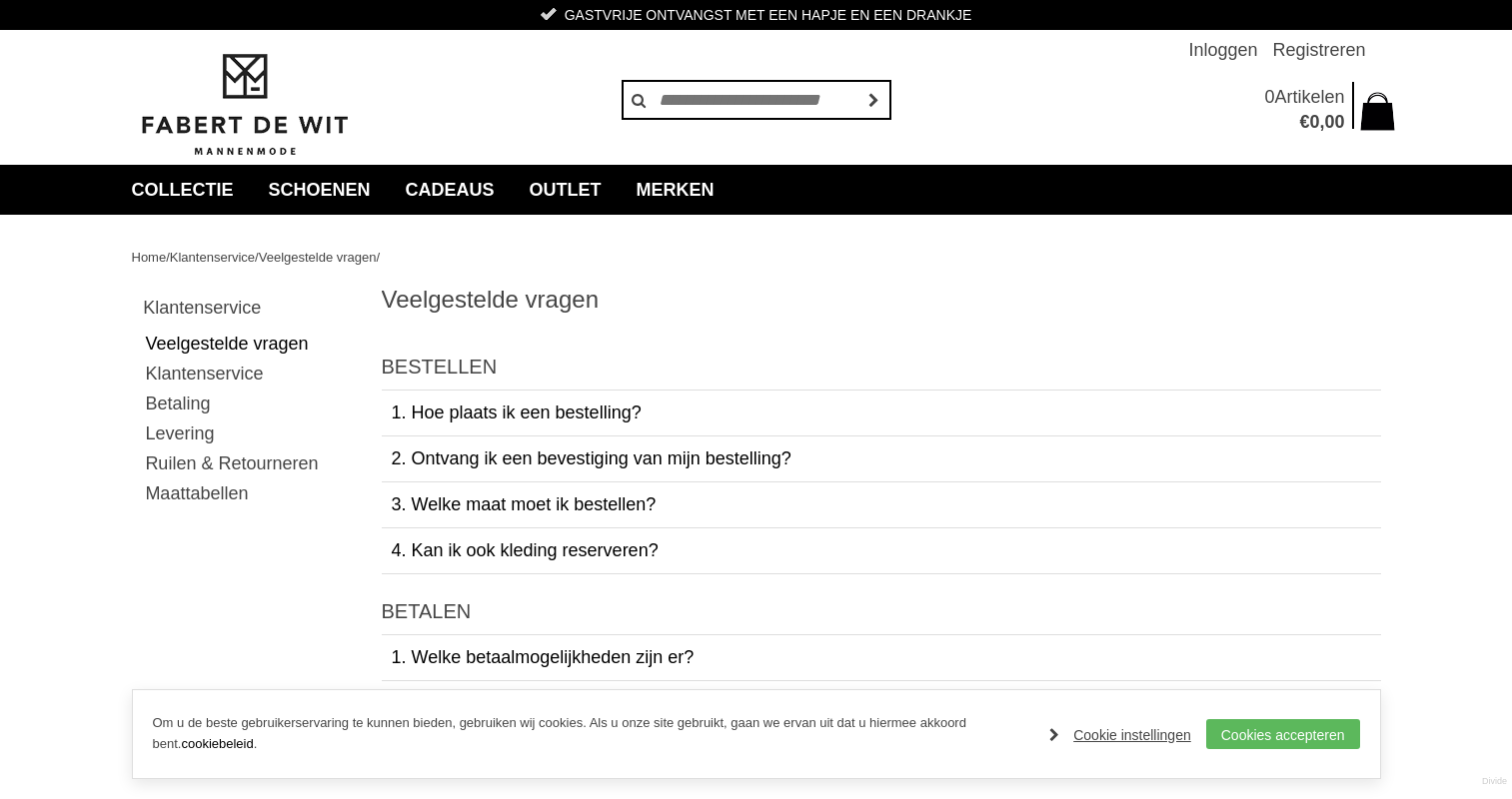 scroll, scrollTop: 0, scrollLeft: 0, axis: both 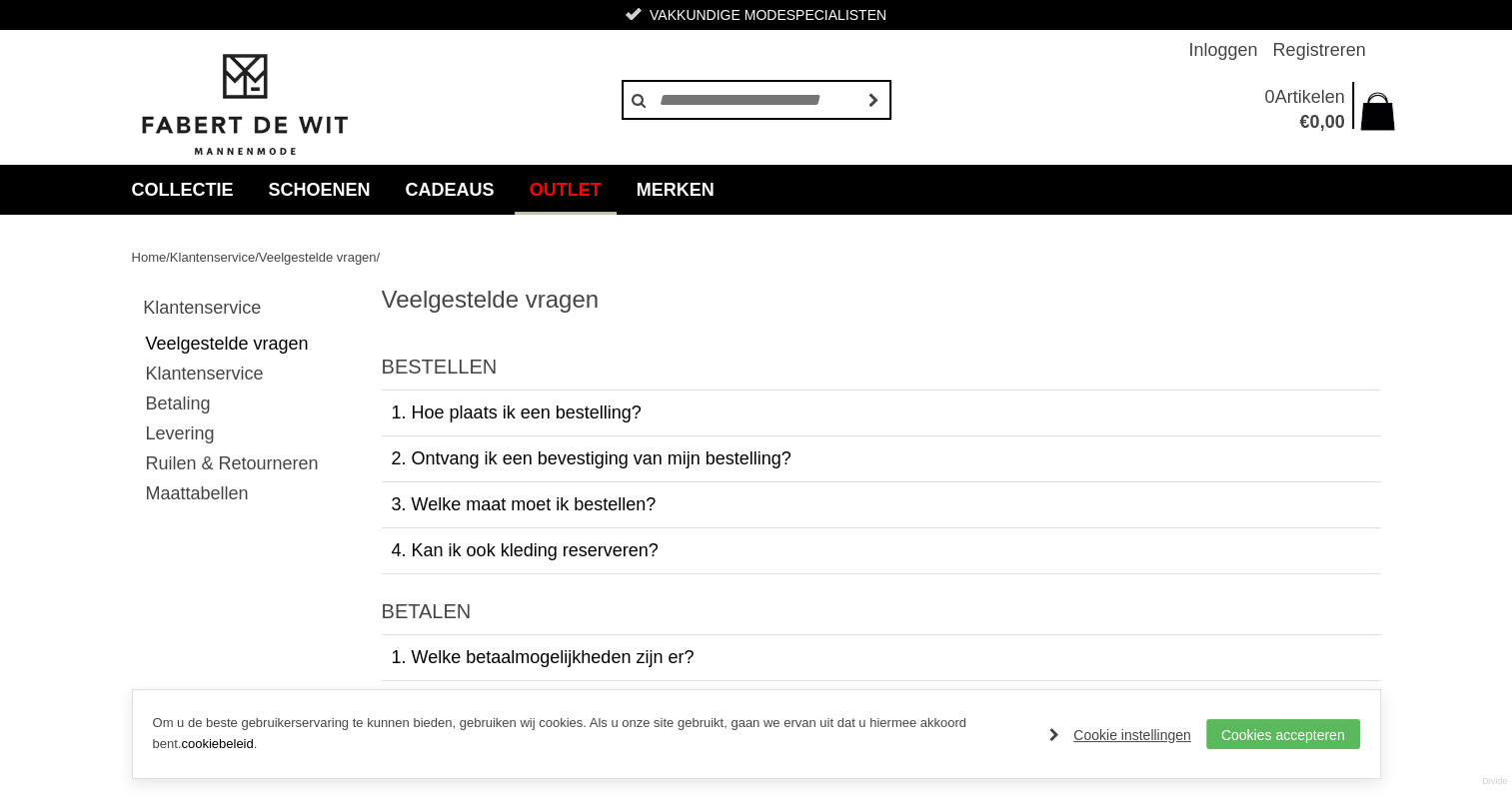 click on "Outlet" at bounding box center (566, 190) 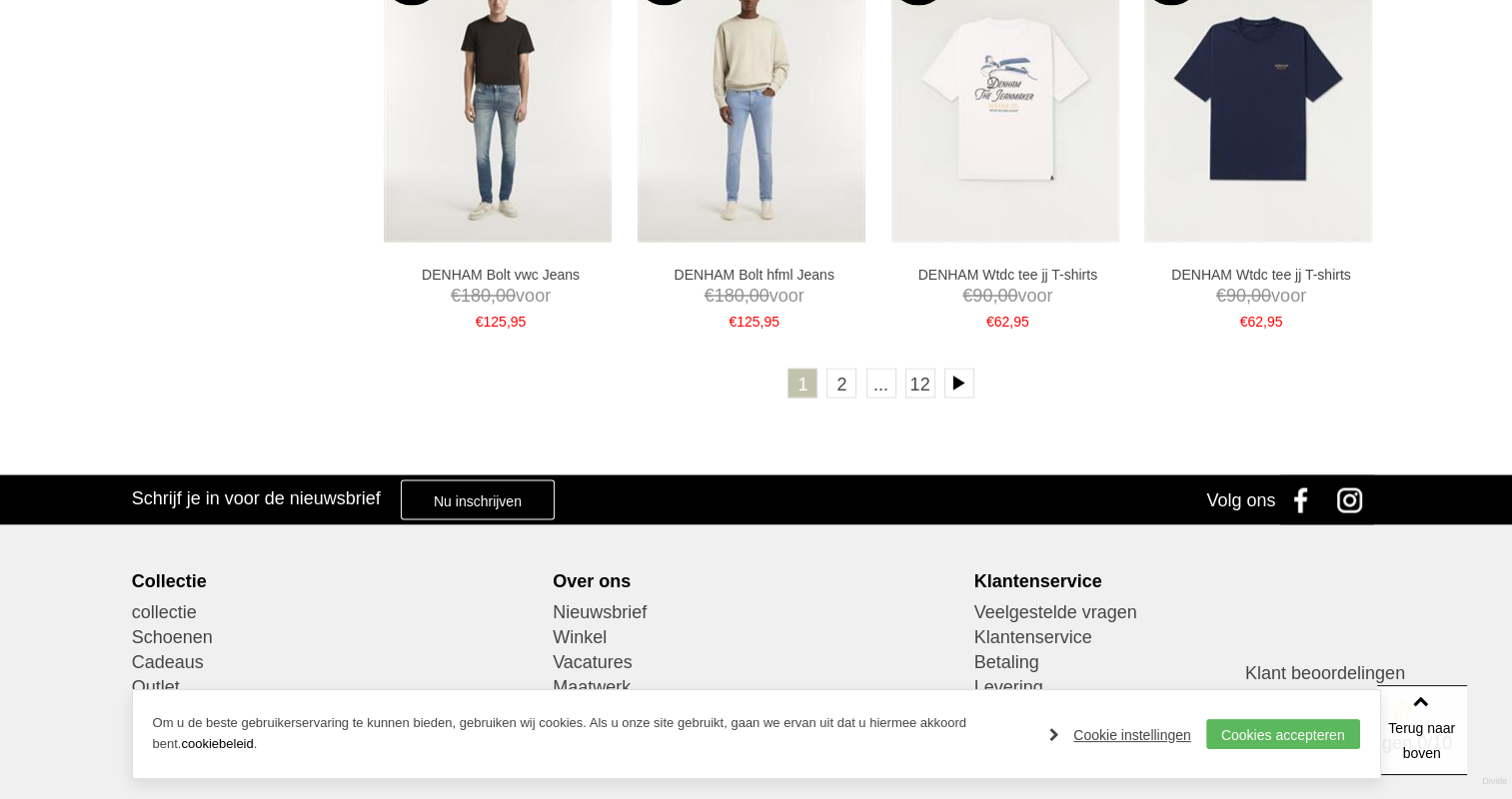 scroll, scrollTop: 3728, scrollLeft: 0, axis: vertical 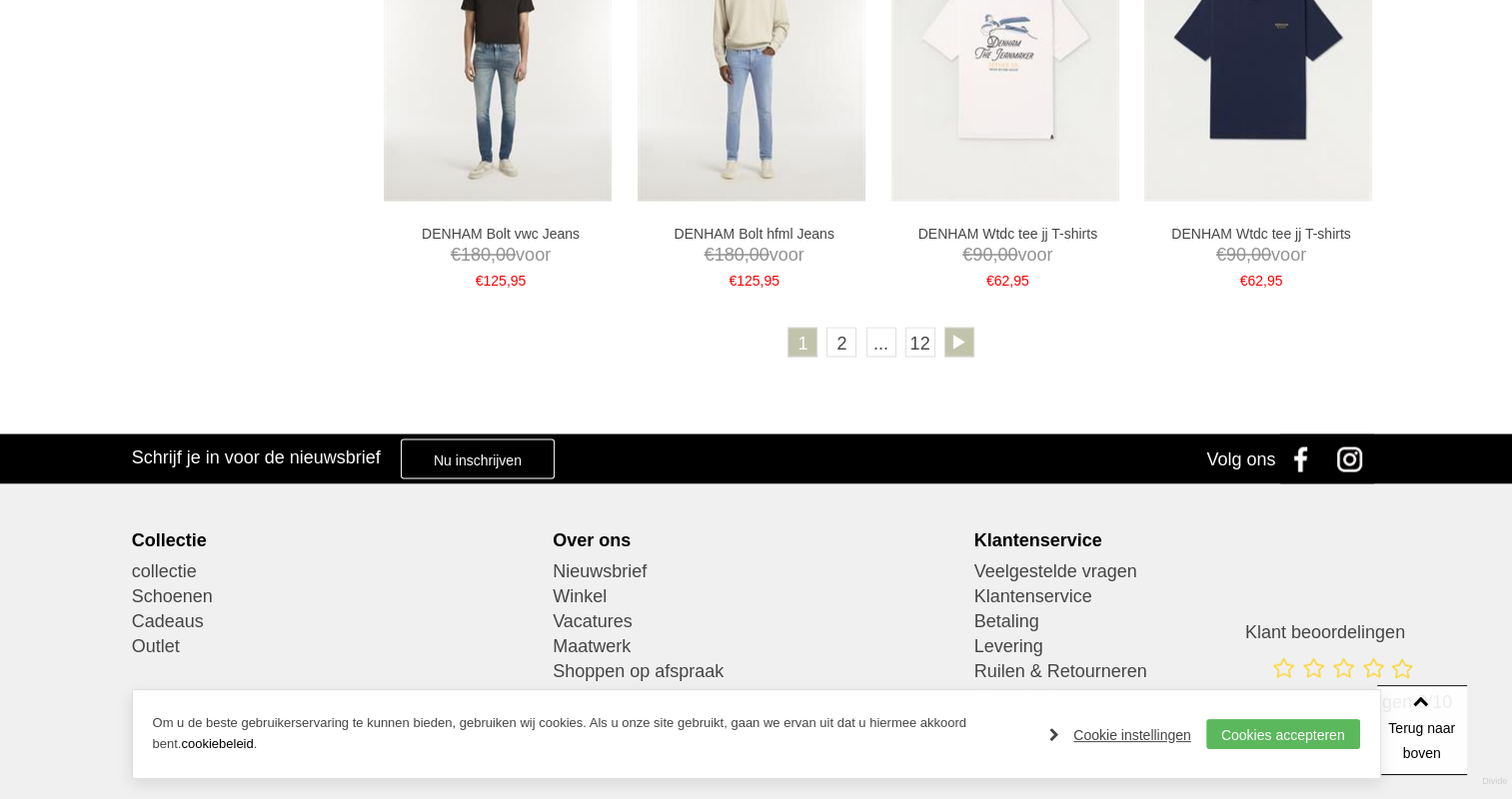 click at bounding box center (959, 342) 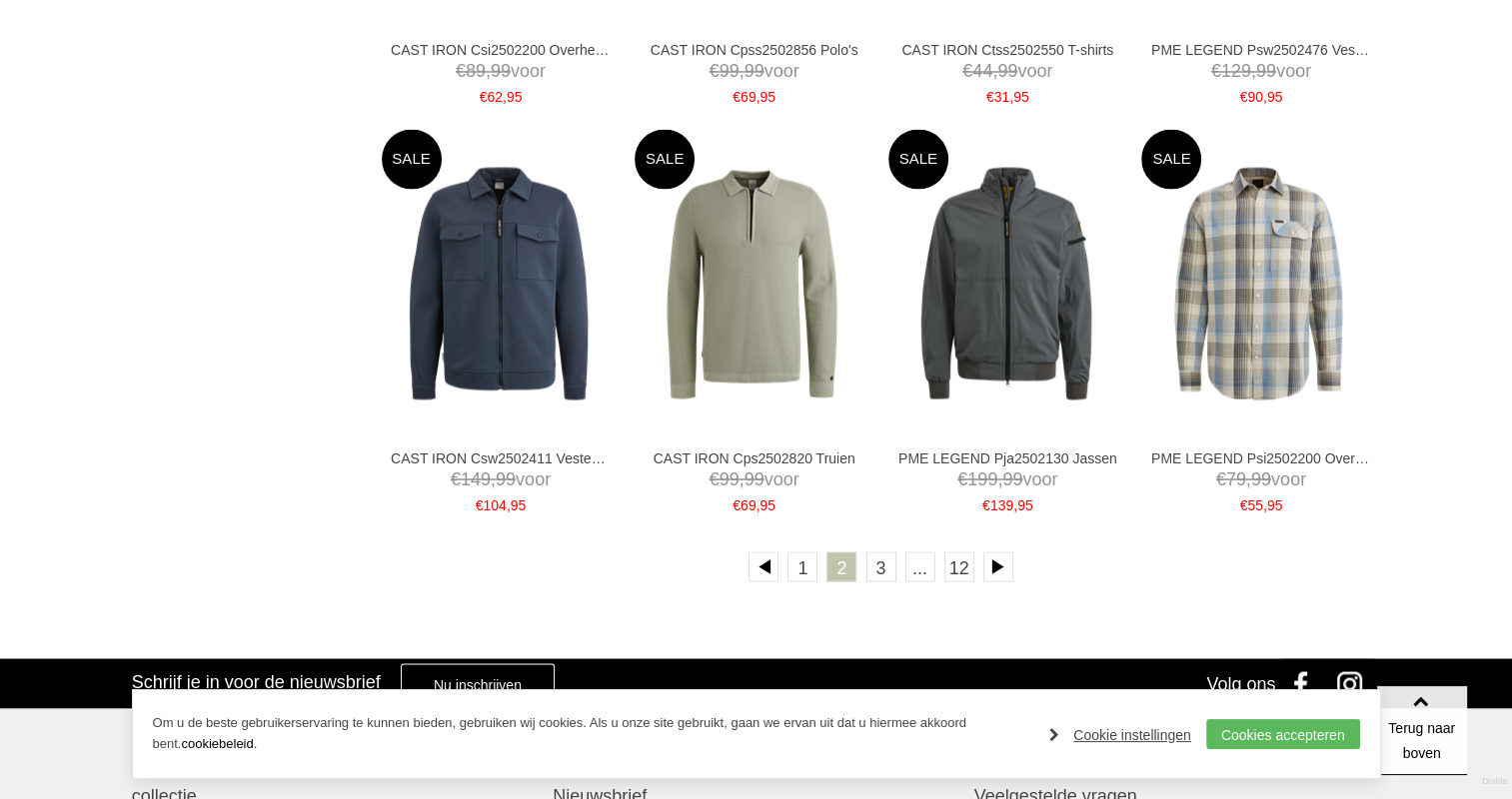 scroll, scrollTop: 3496, scrollLeft: 0, axis: vertical 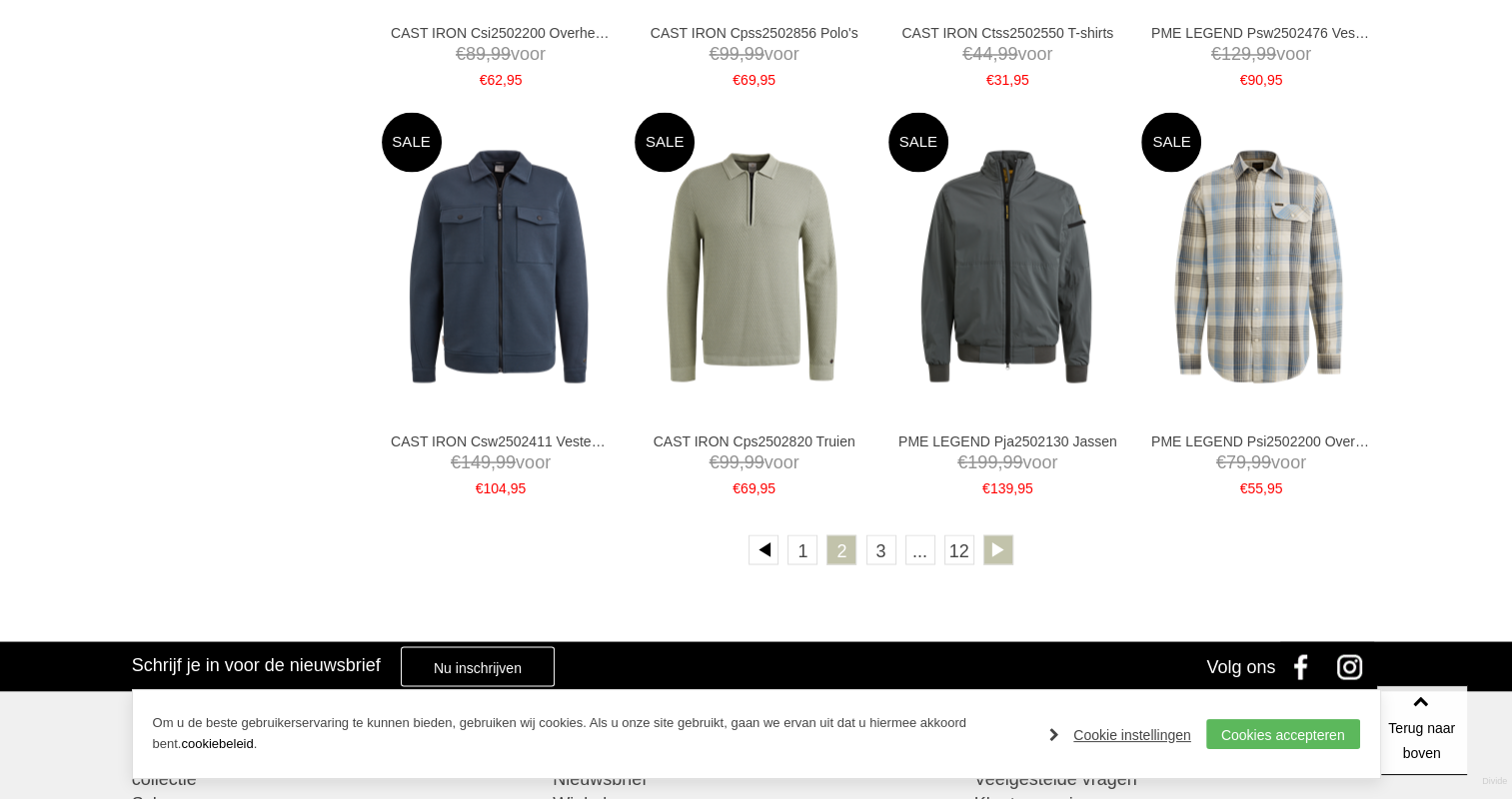click at bounding box center [998, 549] 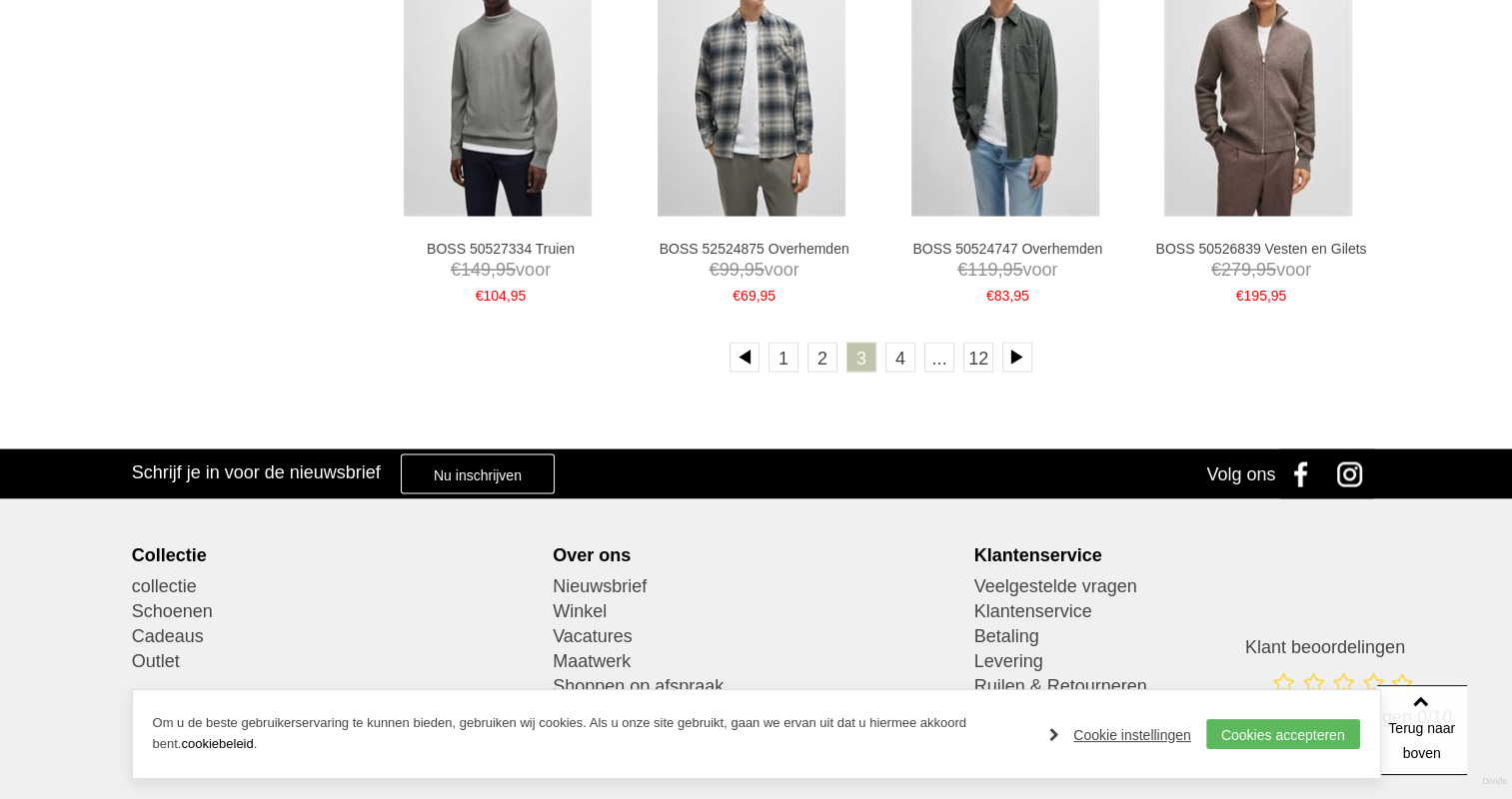 scroll, scrollTop: 3728, scrollLeft: 0, axis: vertical 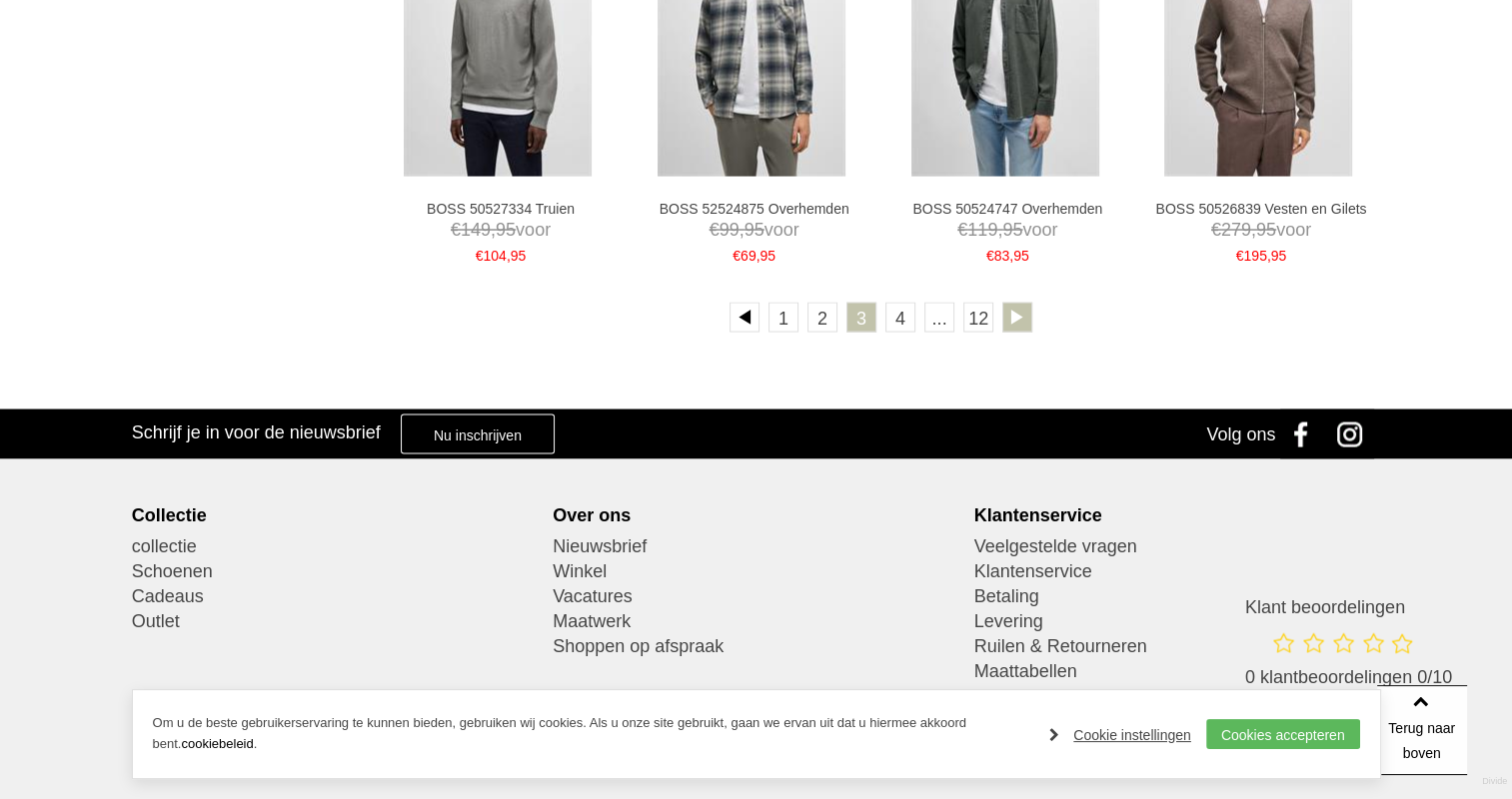 click at bounding box center [1017, 317] 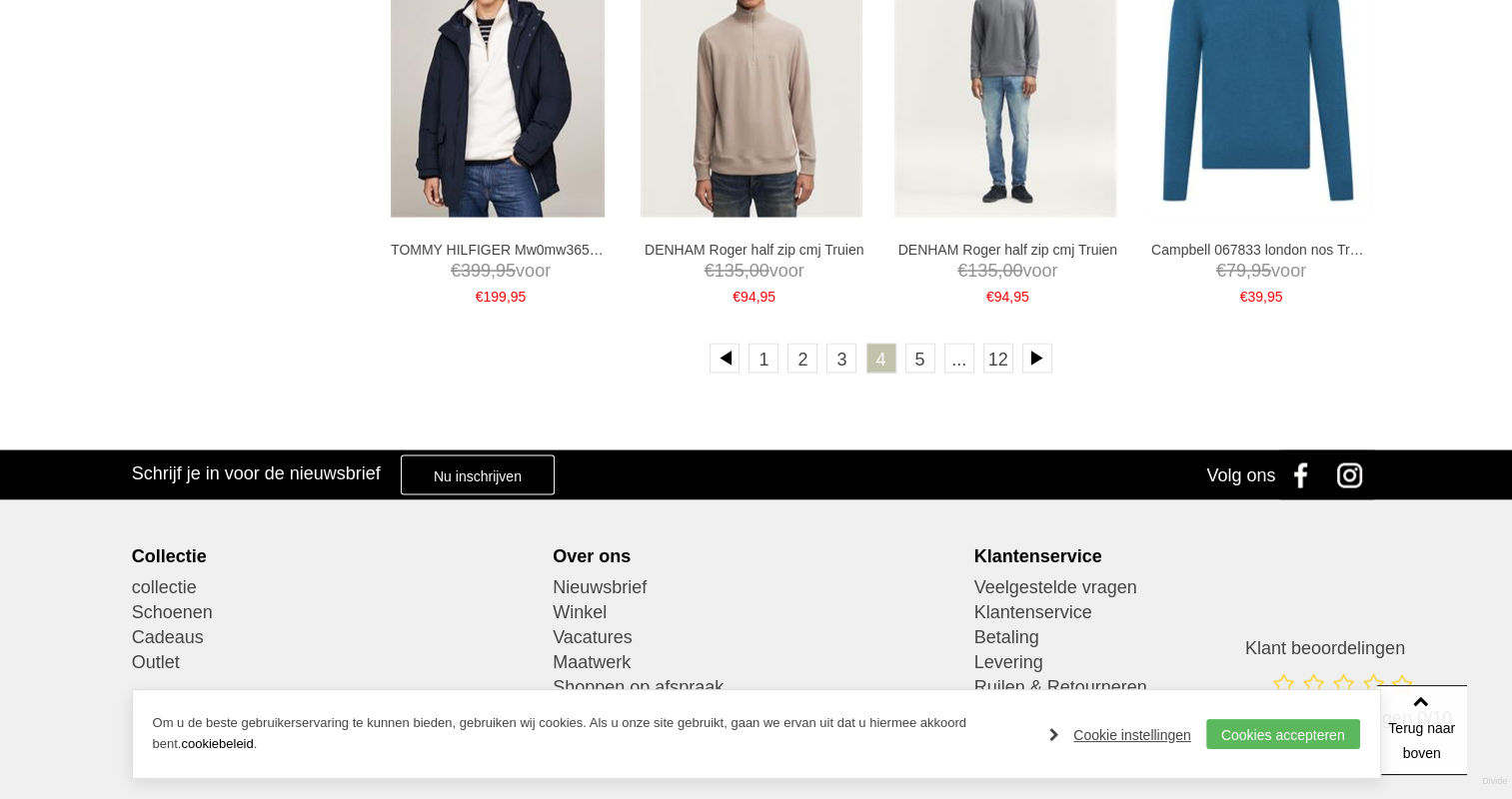 scroll, scrollTop: 3728, scrollLeft: 0, axis: vertical 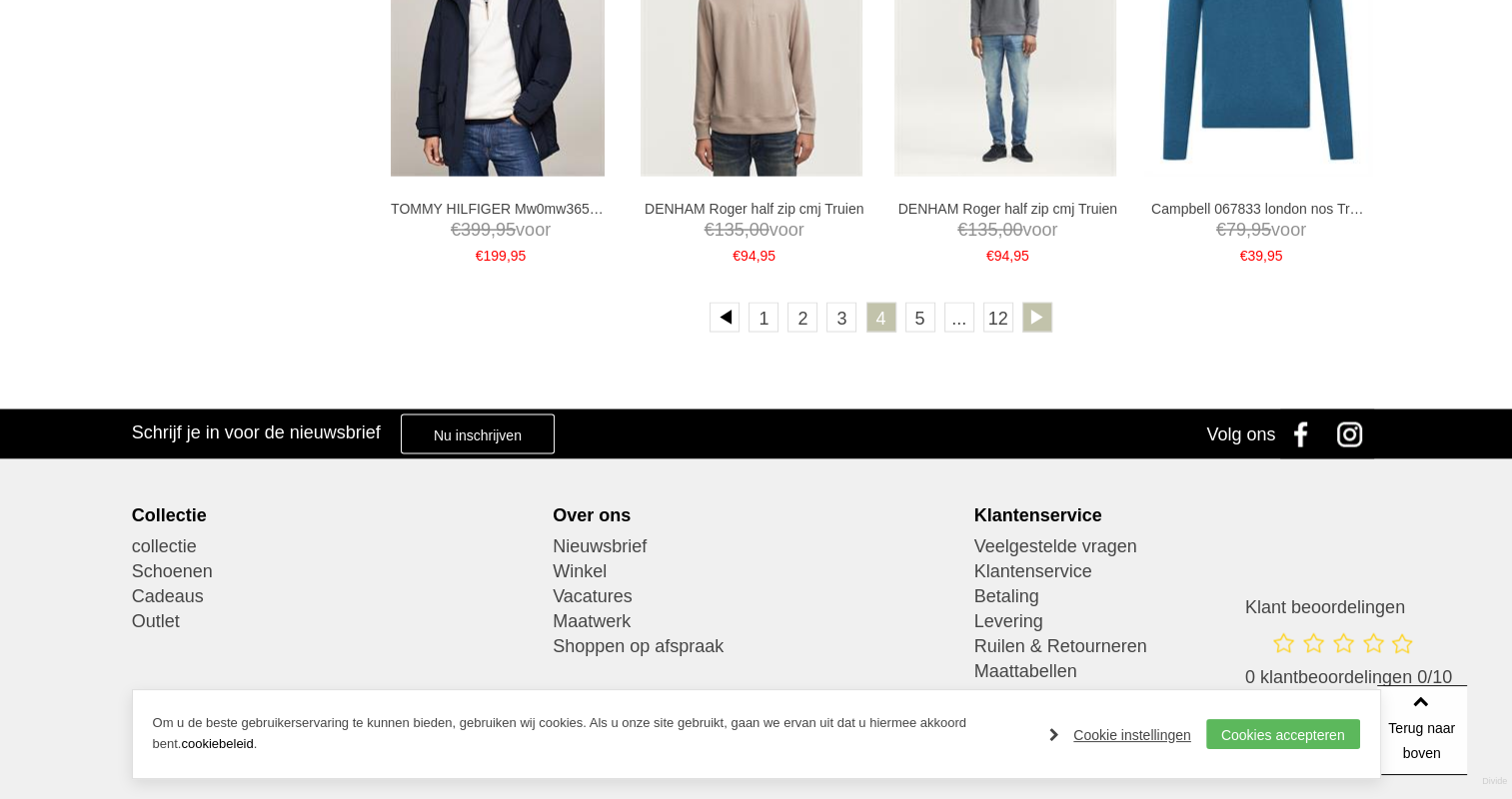 click at bounding box center [1037, 317] 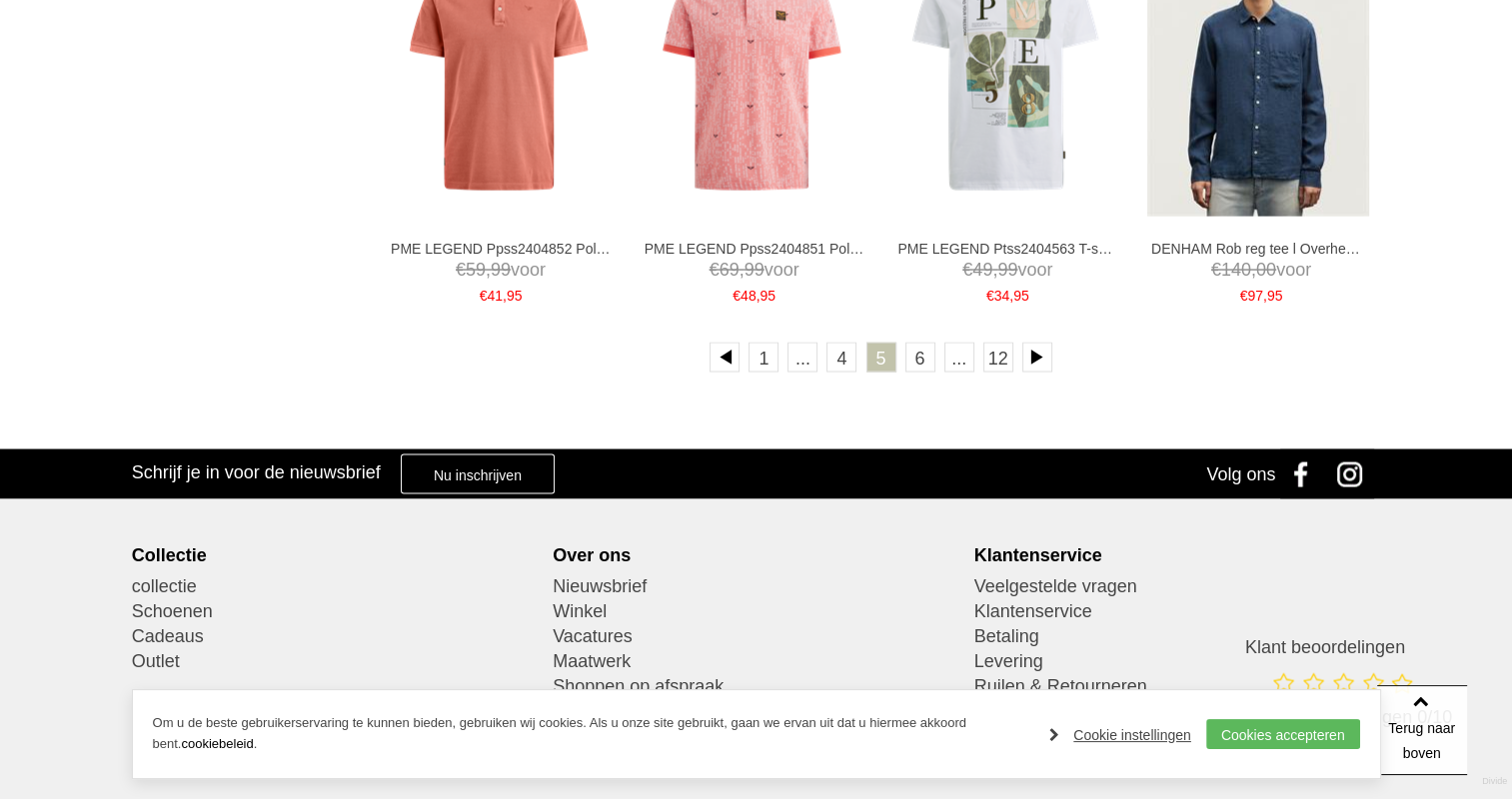 scroll, scrollTop: 3728, scrollLeft: 0, axis: vertical 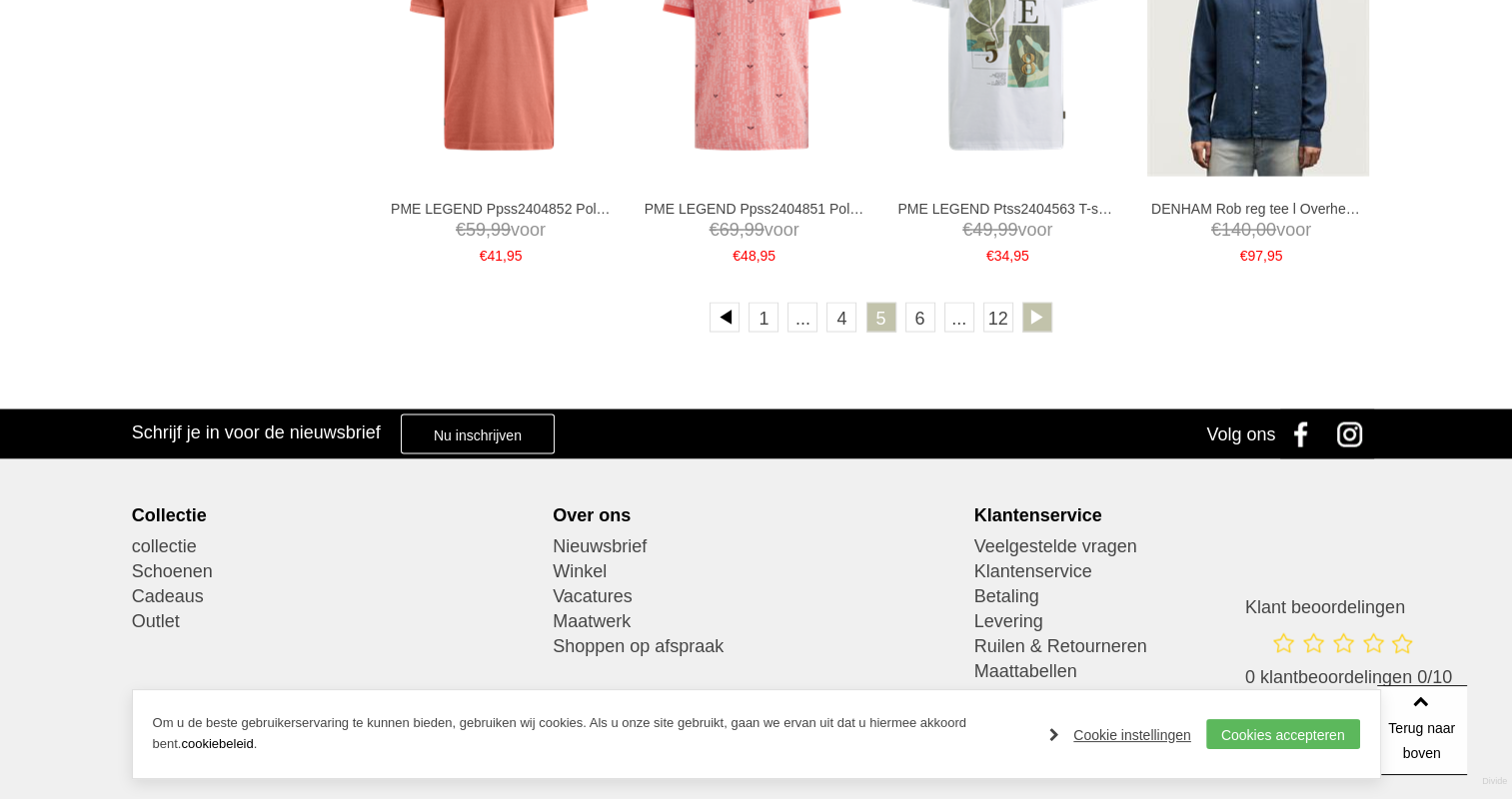 click at bounding box center [1037, 317] 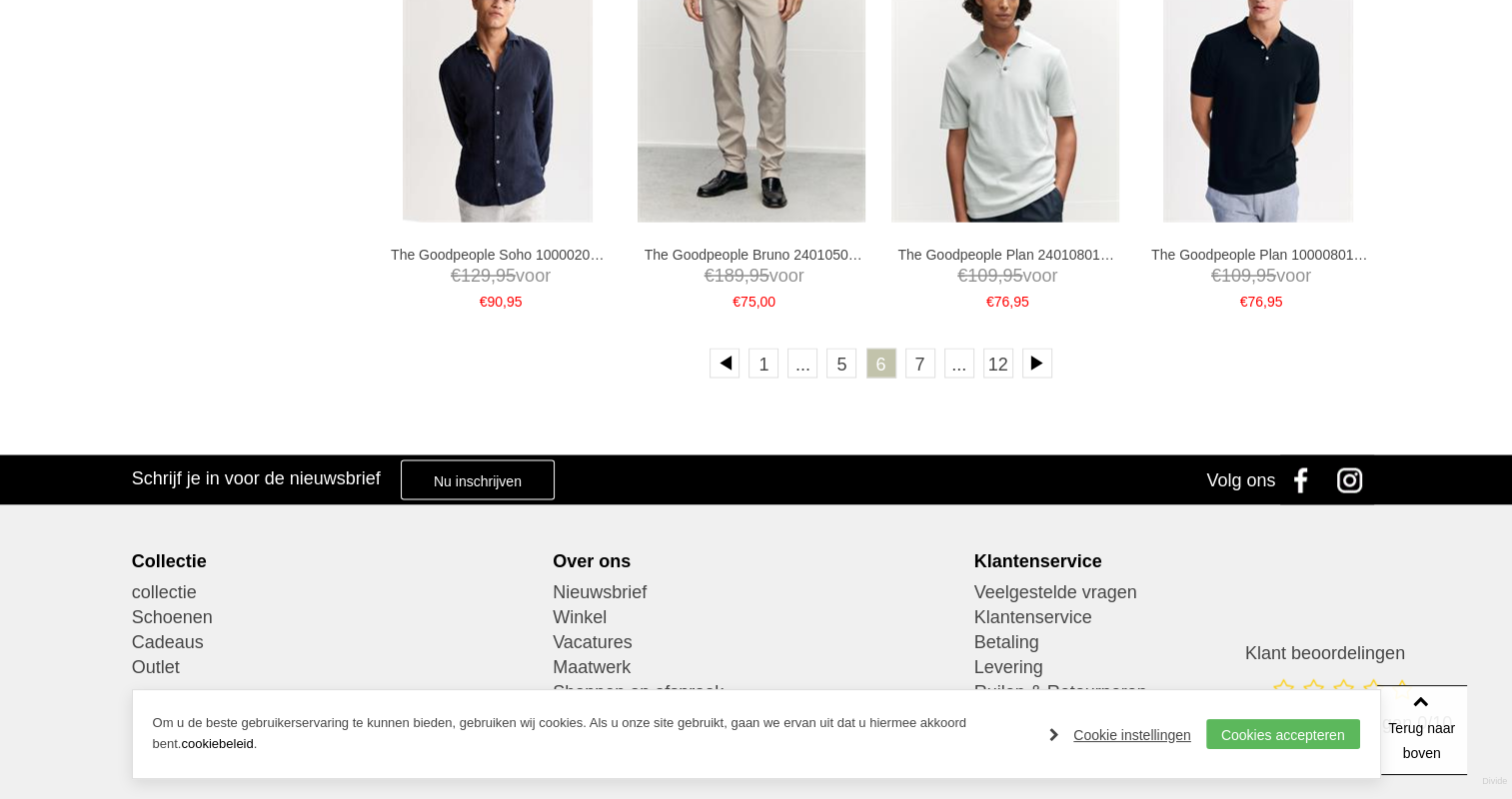 scroll, scrollTop: 3728, scrollLeft: 0, axis: vertical 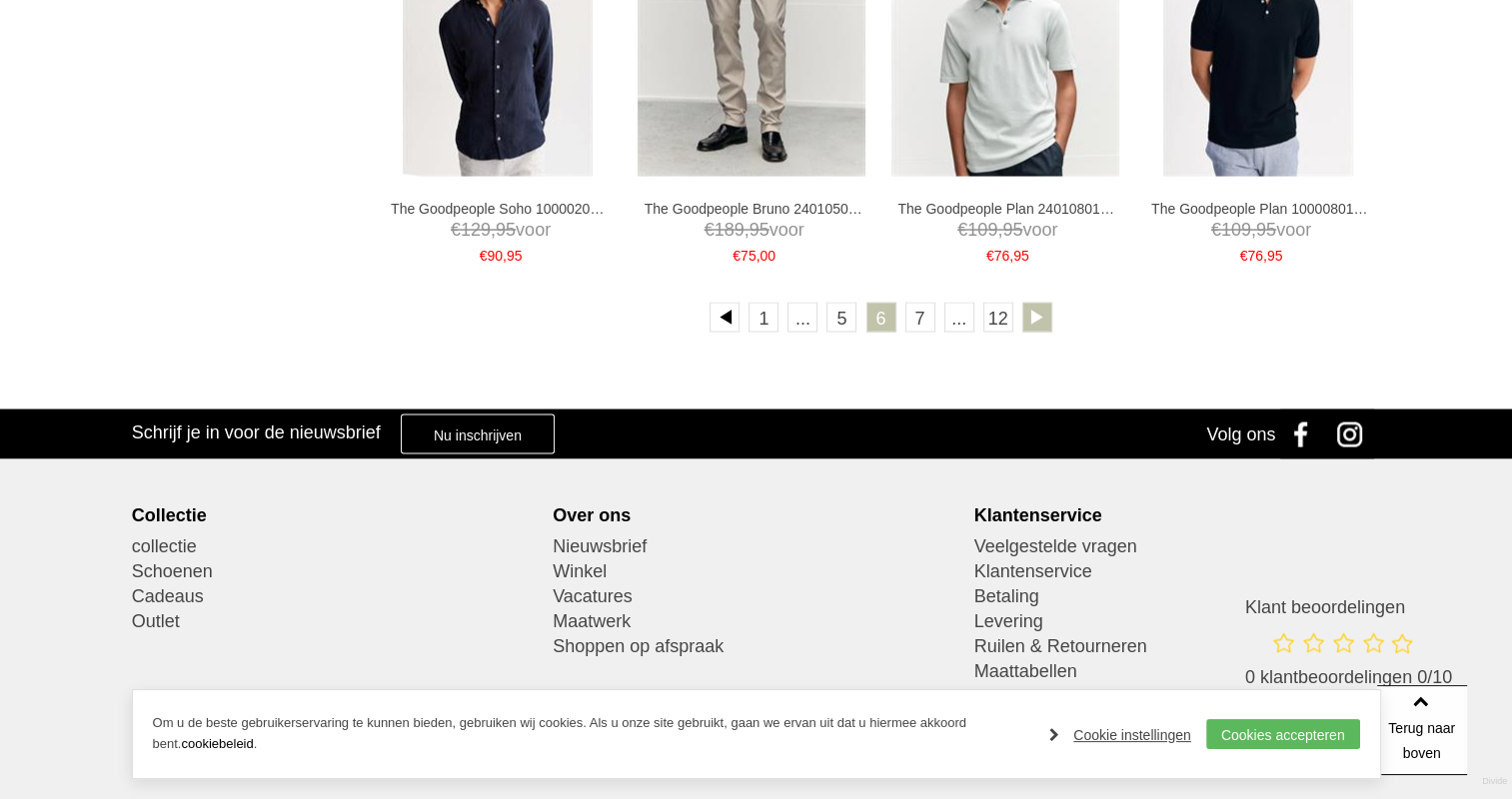 click at bounding box center (1037, 317) 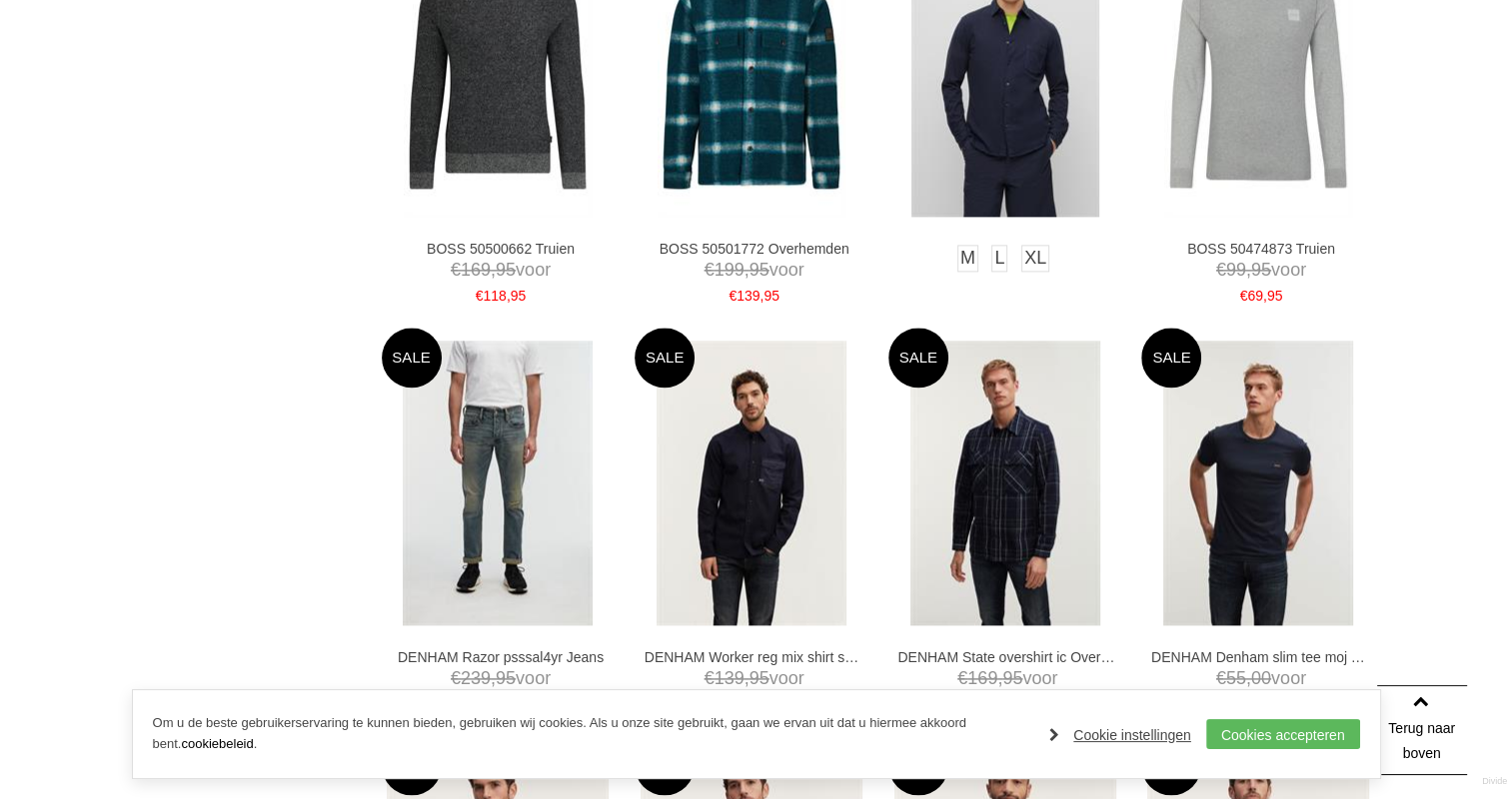 scroll, scrollTop: 2563, scrollLeft: 0, axis: vertical 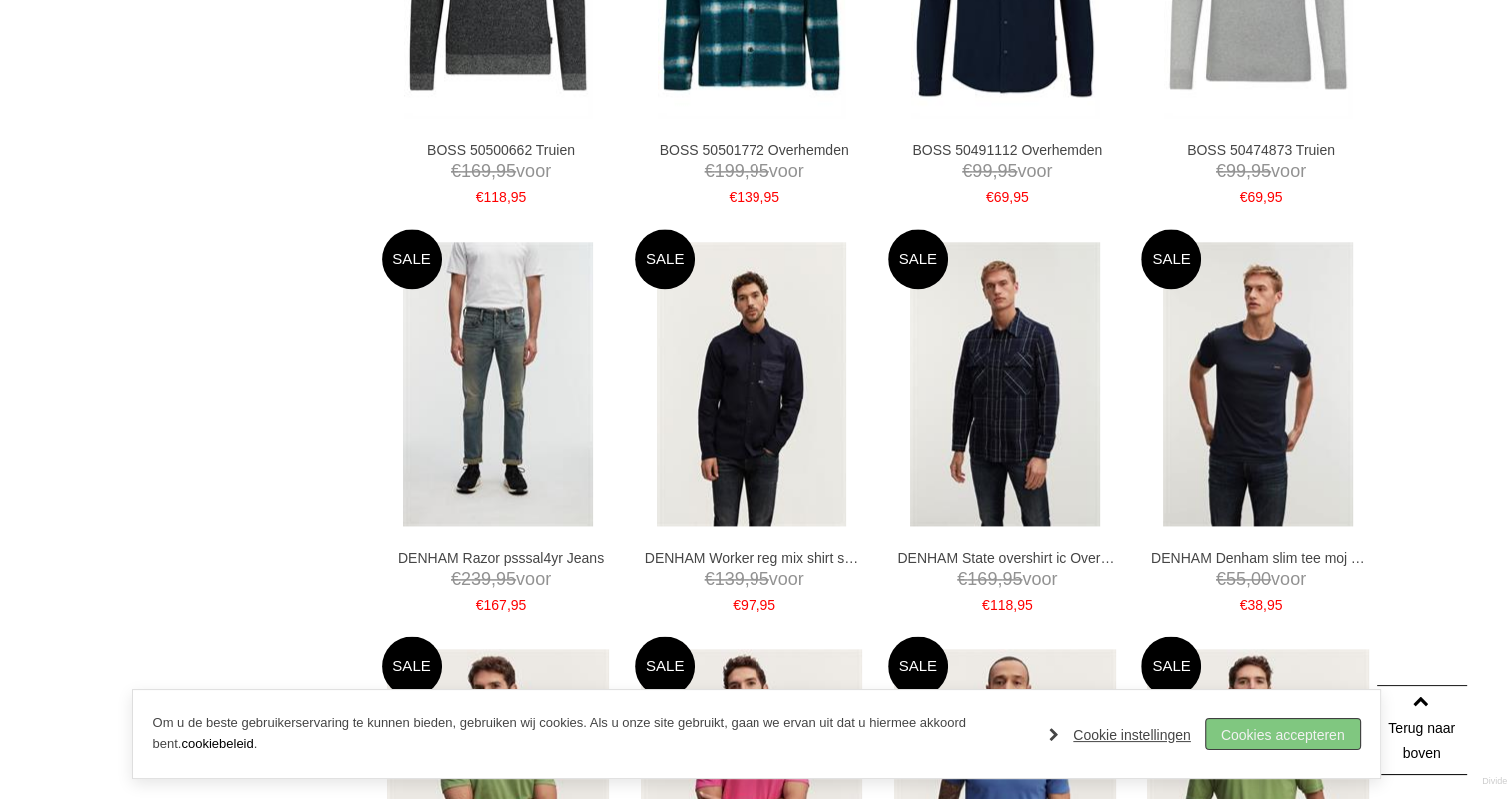 click on "Cookies accepteren" at bounding box center (1283, 734) 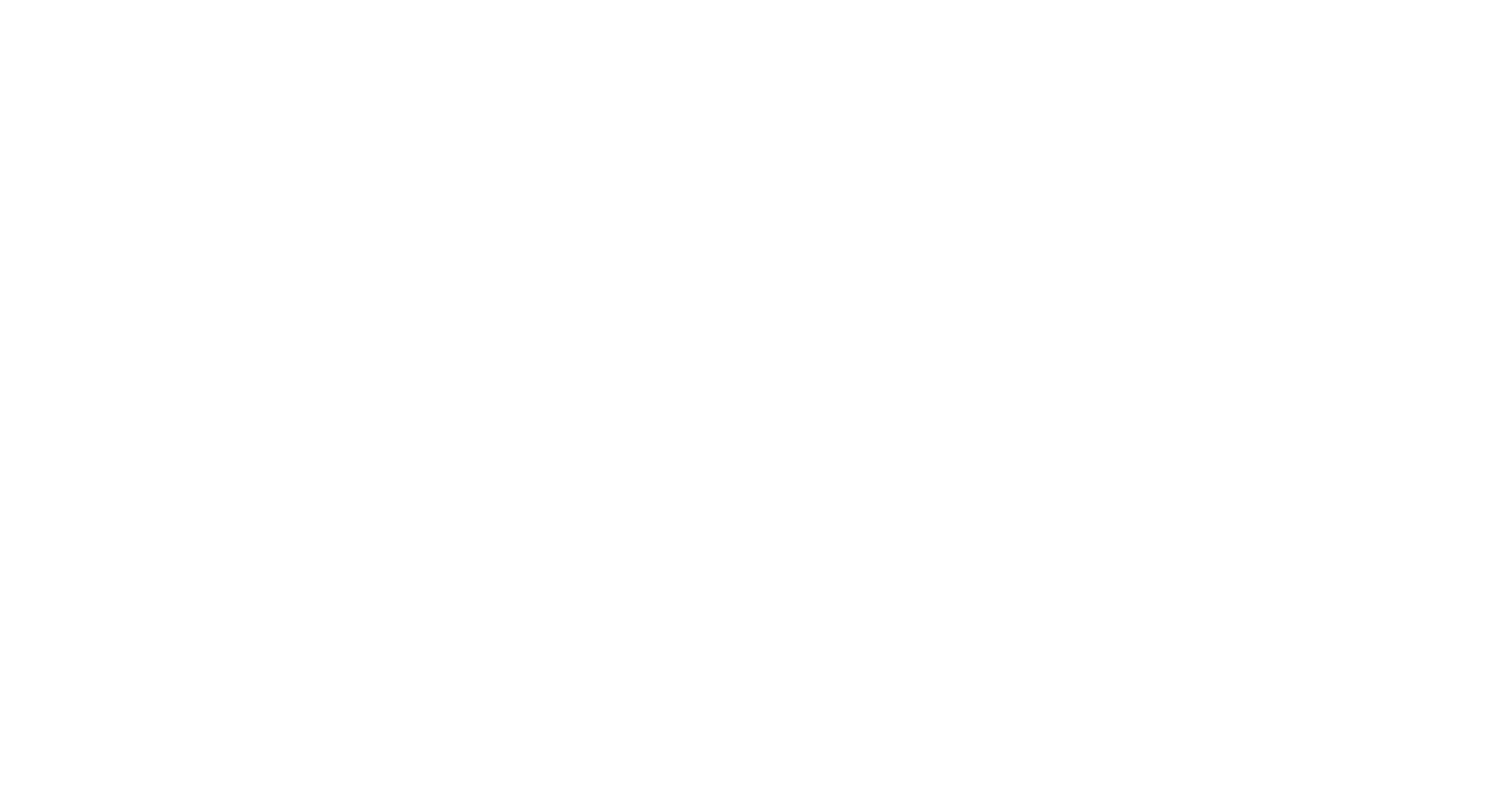 scroll, scrollTop: 1729, scrollLeft: 0, axis: vertical 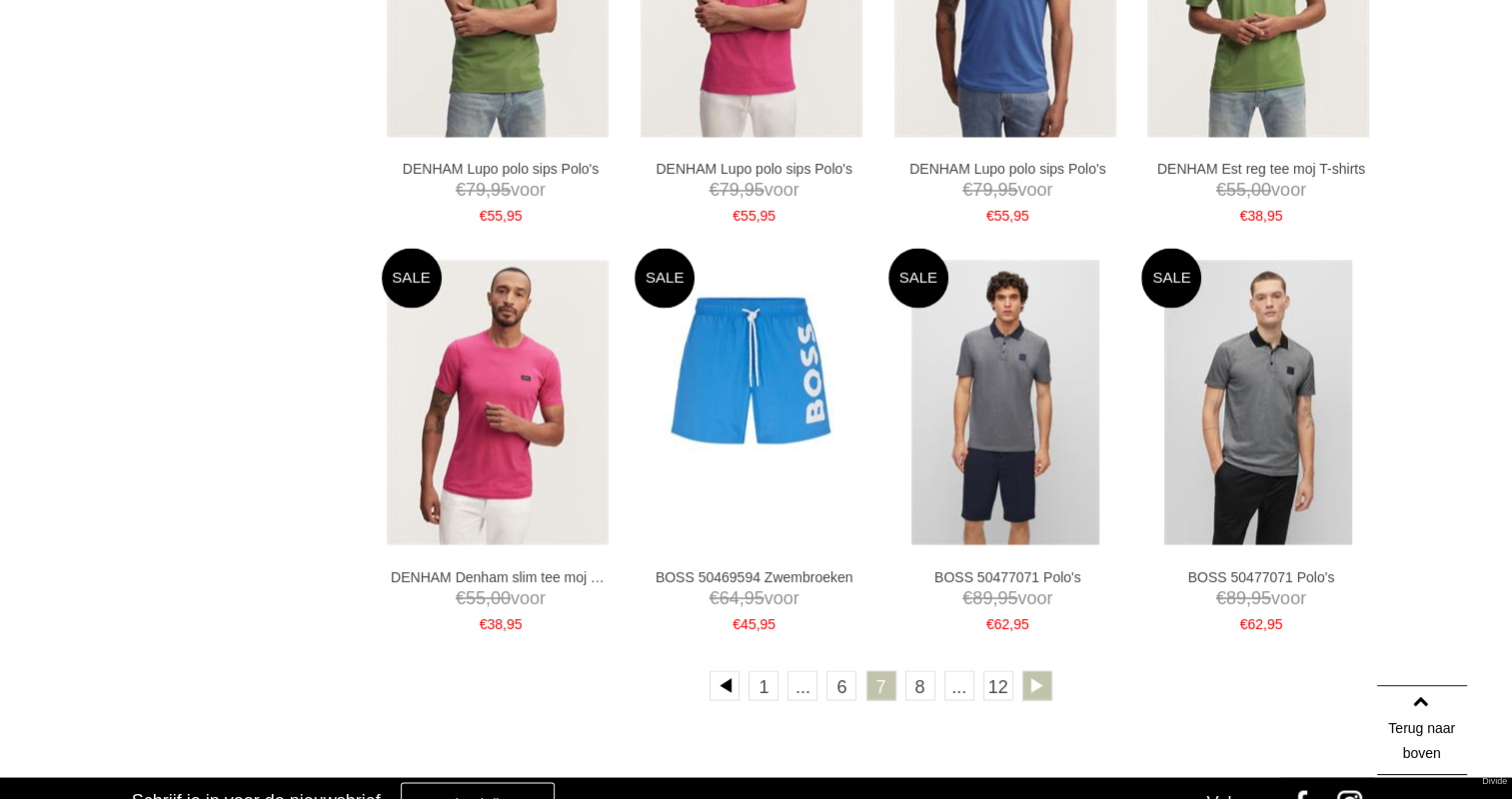click at bounding box center [1037, 685] 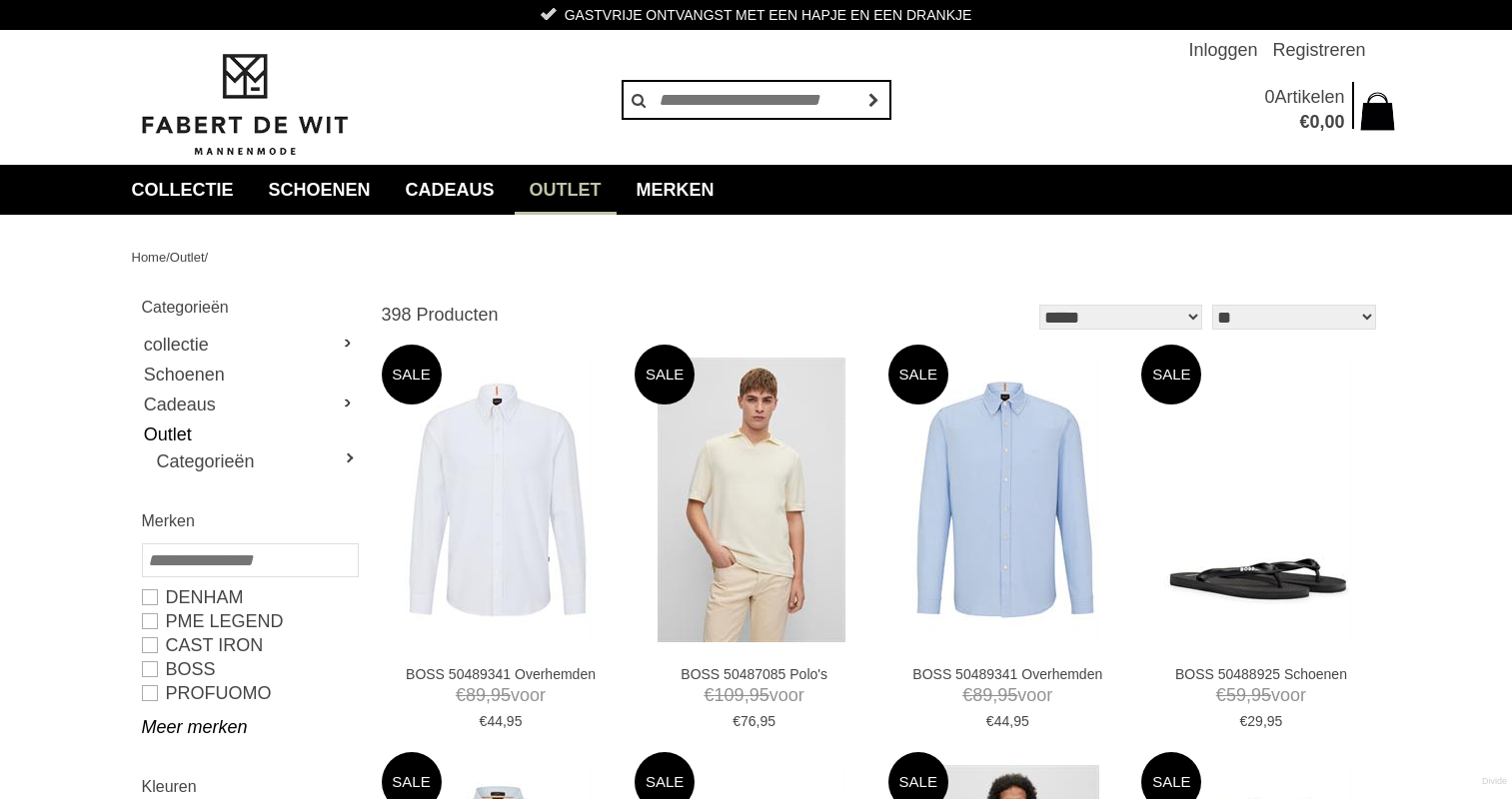 scroll, scrollTop: 0, scrollLeft: 0, axis: both 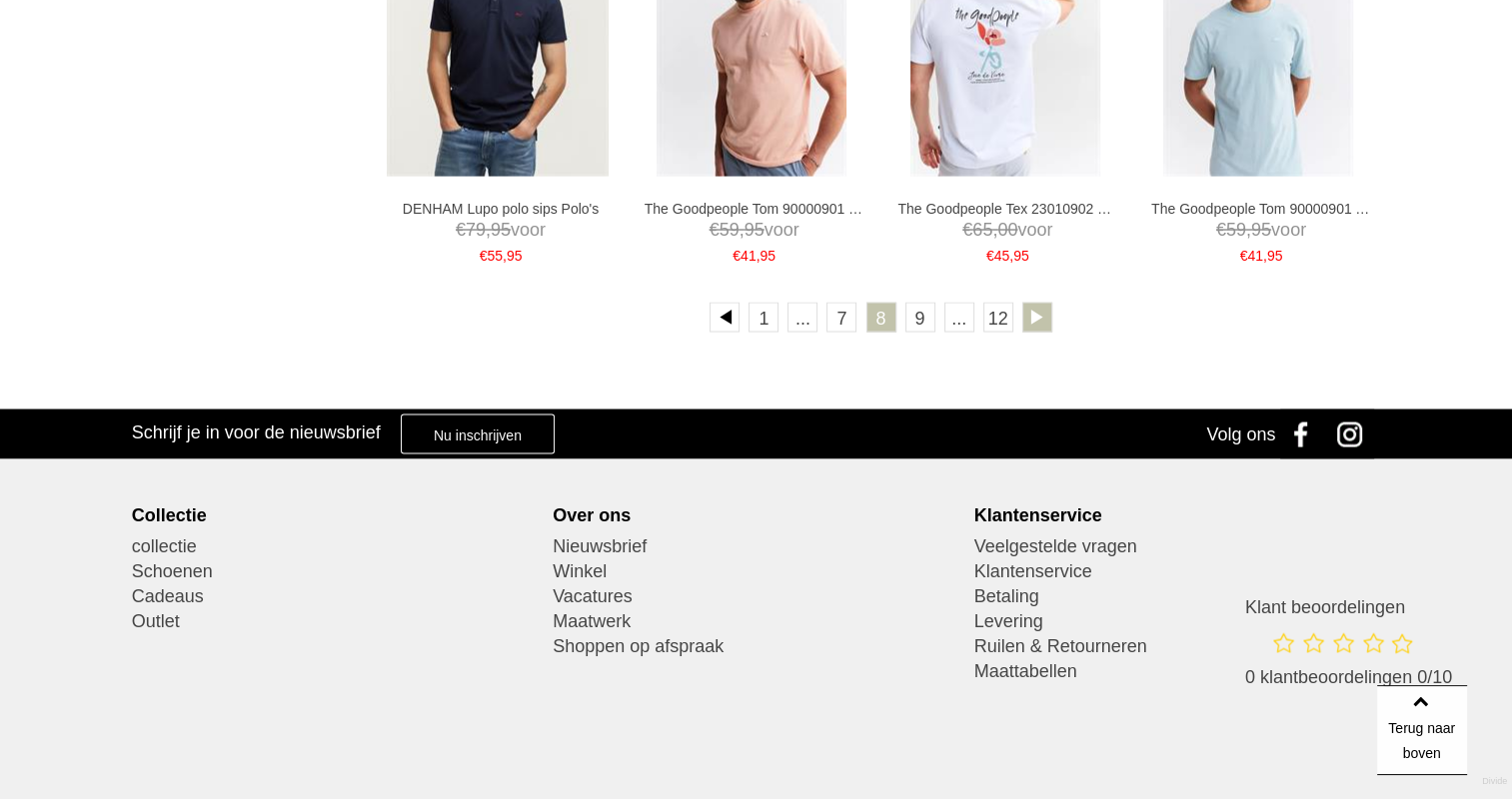 click at bounding box center [1037, 317] 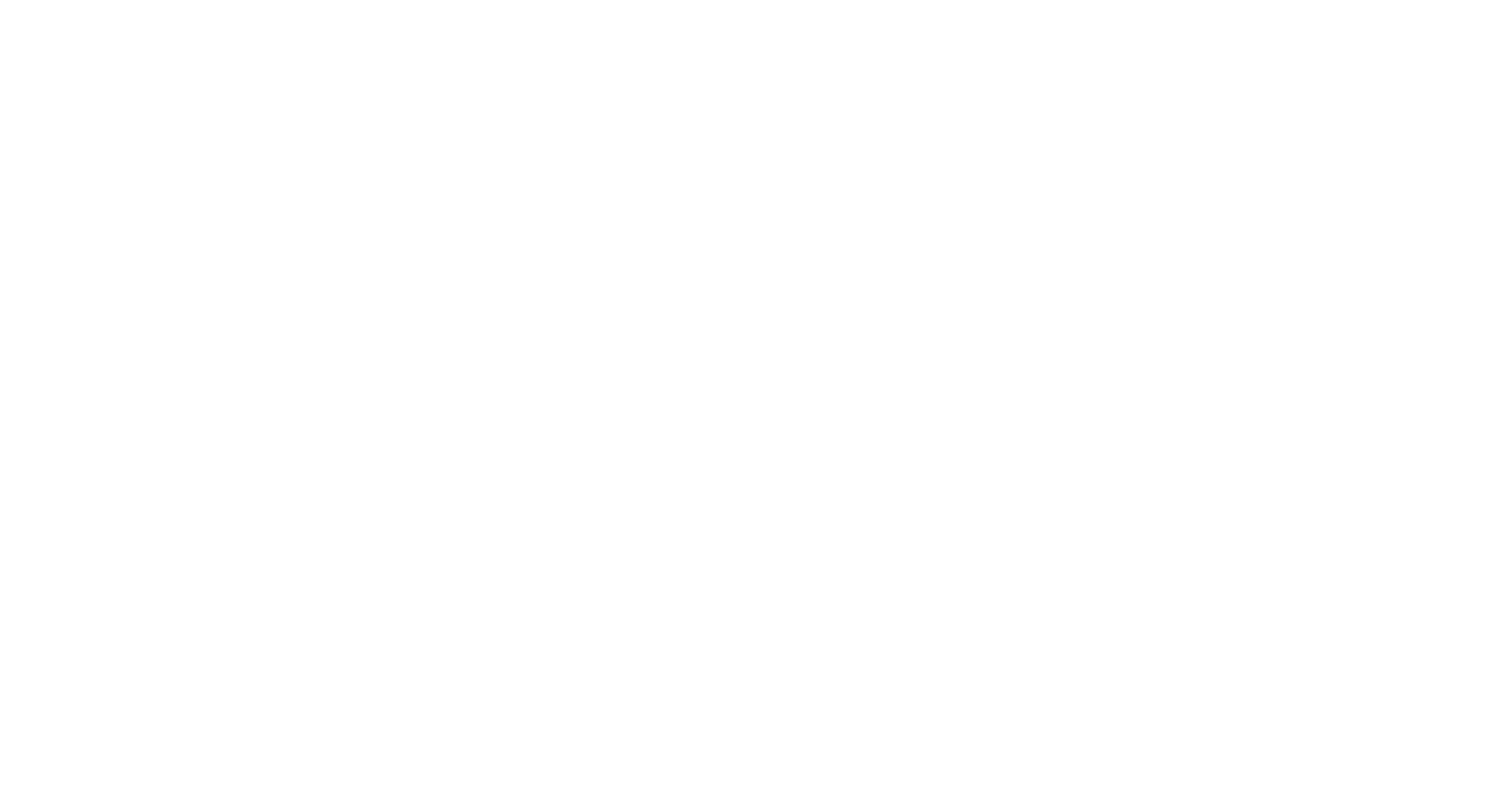 scroll, scrollTop: 0, scrollLeft: 0, axis: both 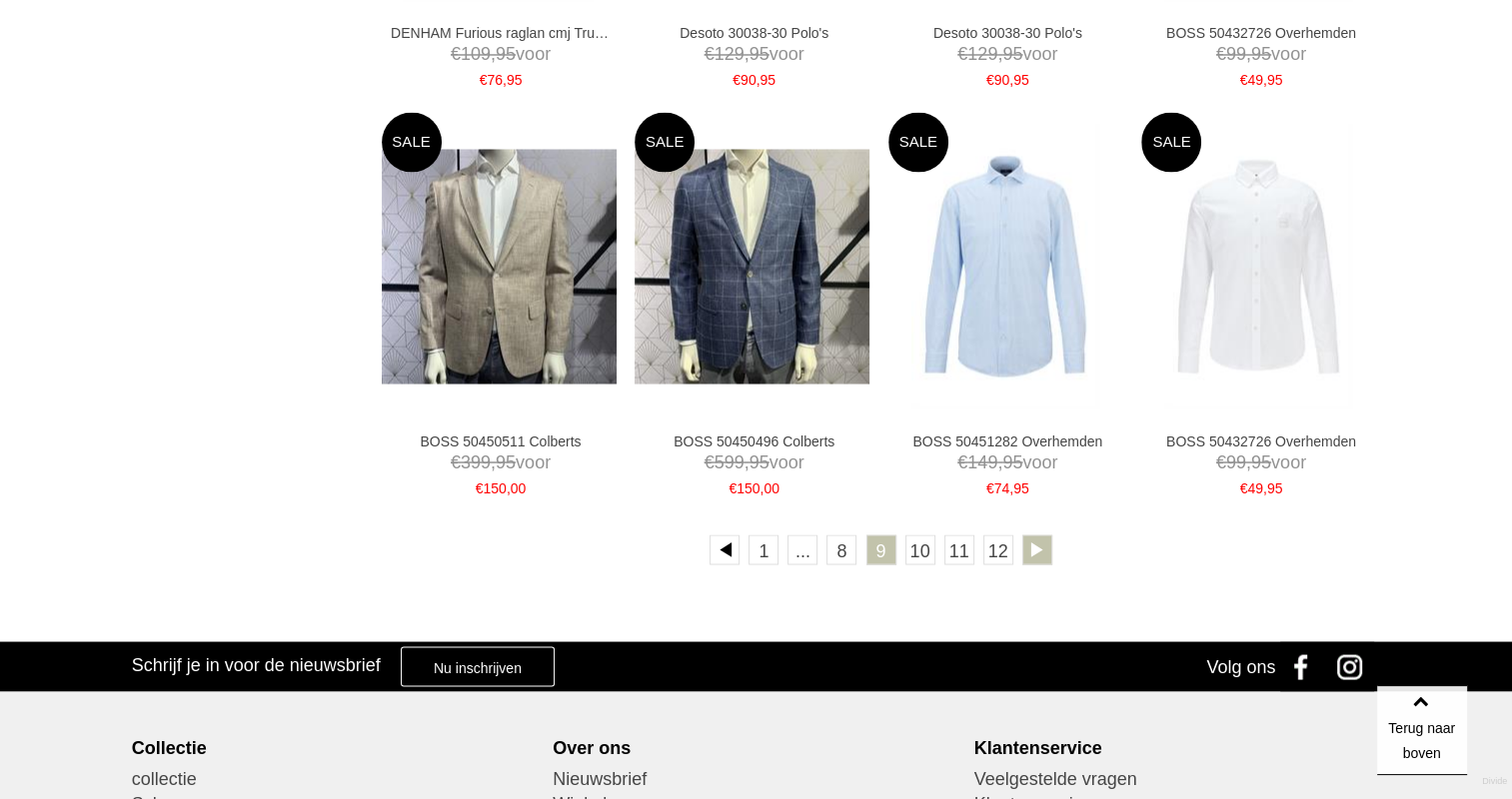click at bounding box center (1037, 549) 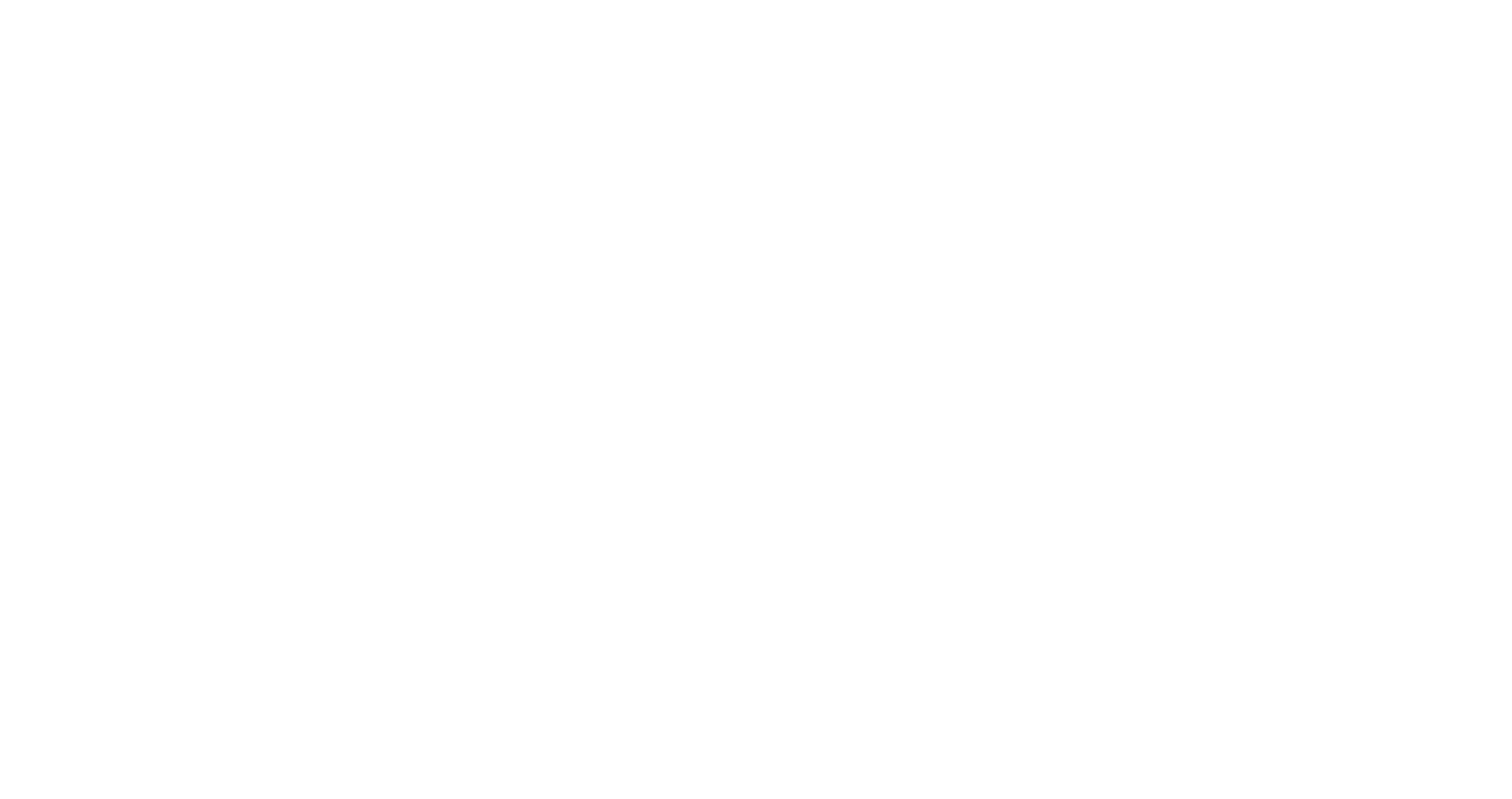 scroll, scrollTop: 0, scrollLeft: 0, axis: both 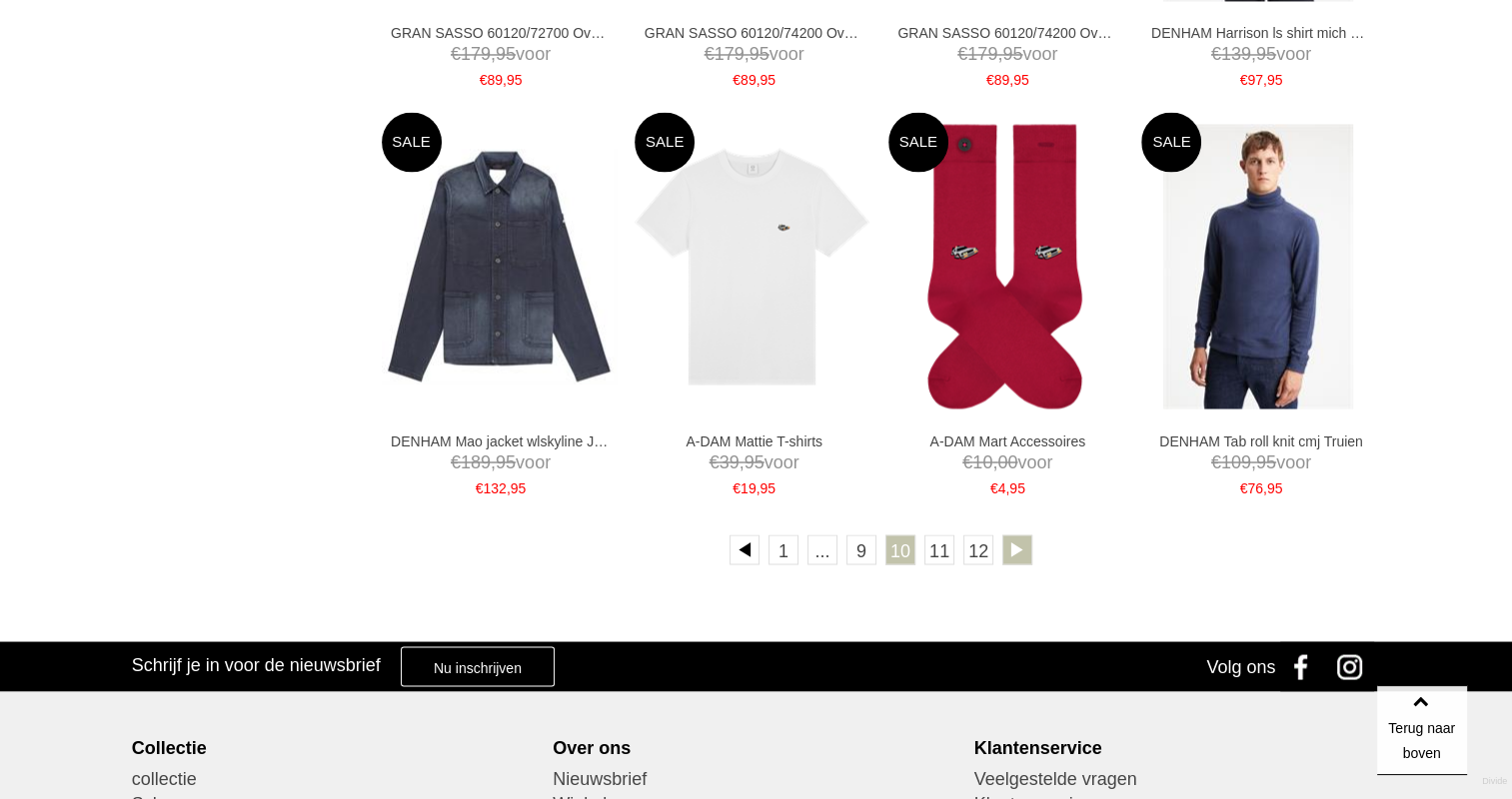 click at bounding box center (1017, 549) 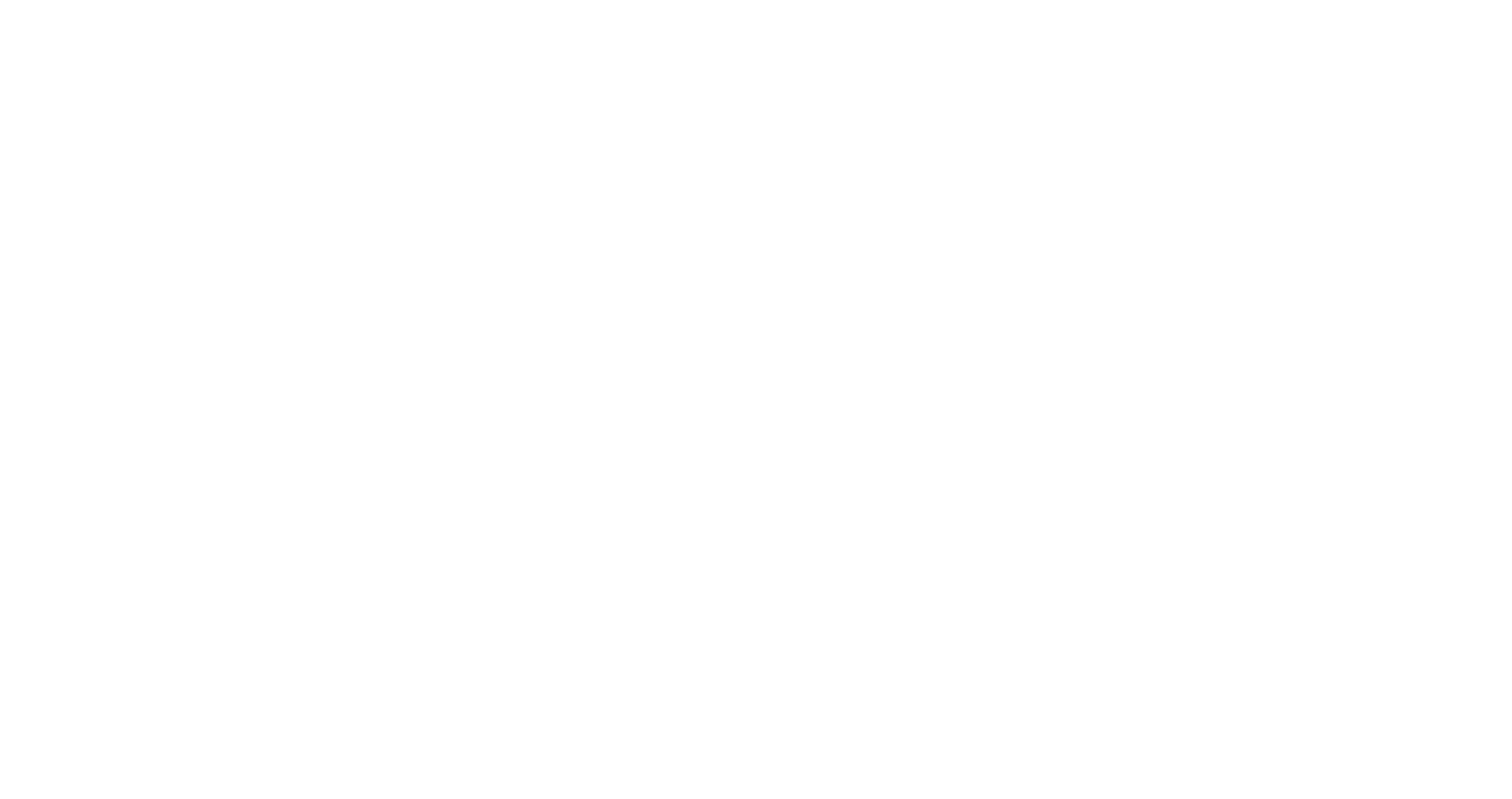 scroll, scrollTop: 0, scrollLeft: 0, axis: both 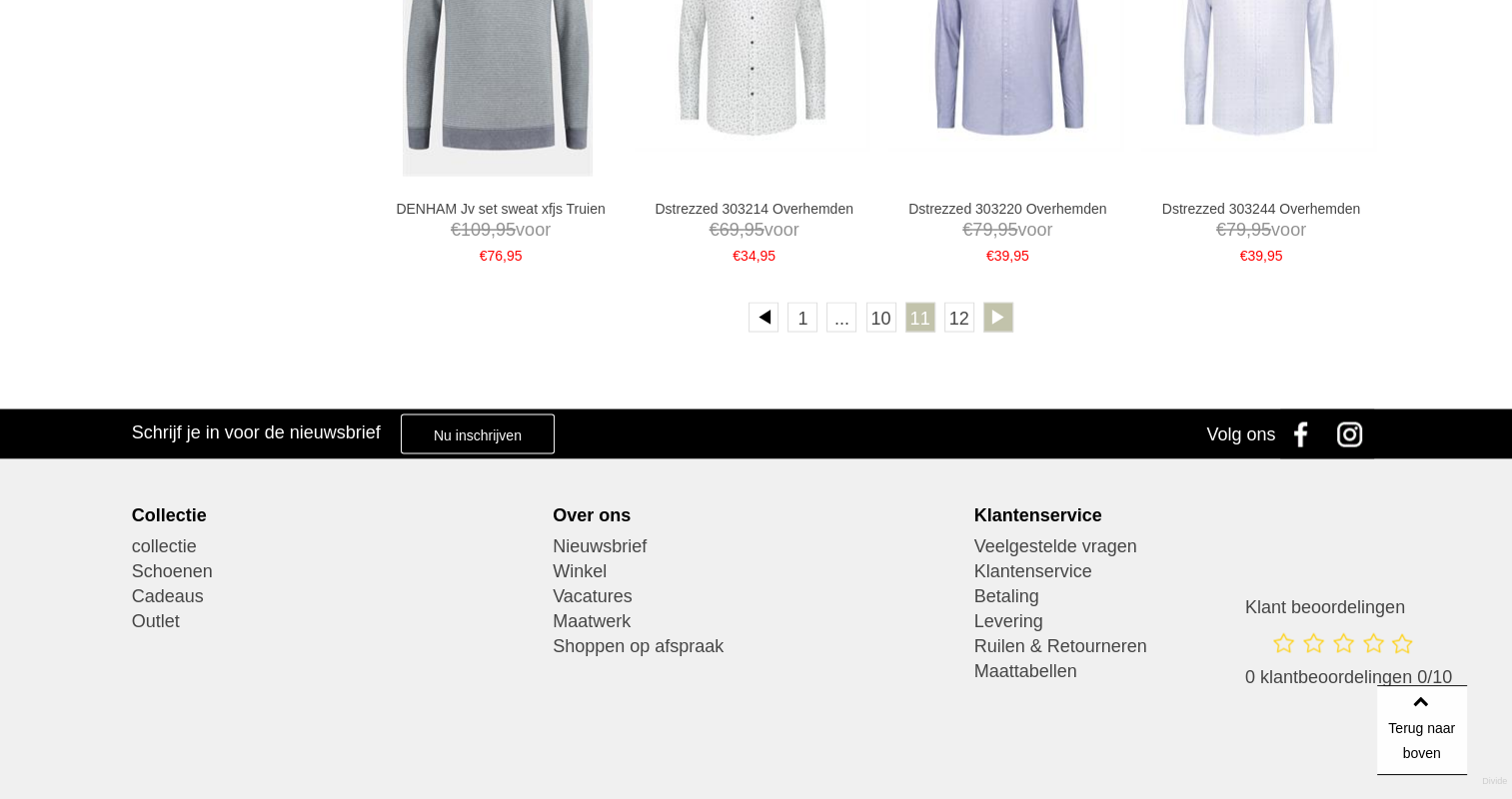 click at bounding box center (998, 317) 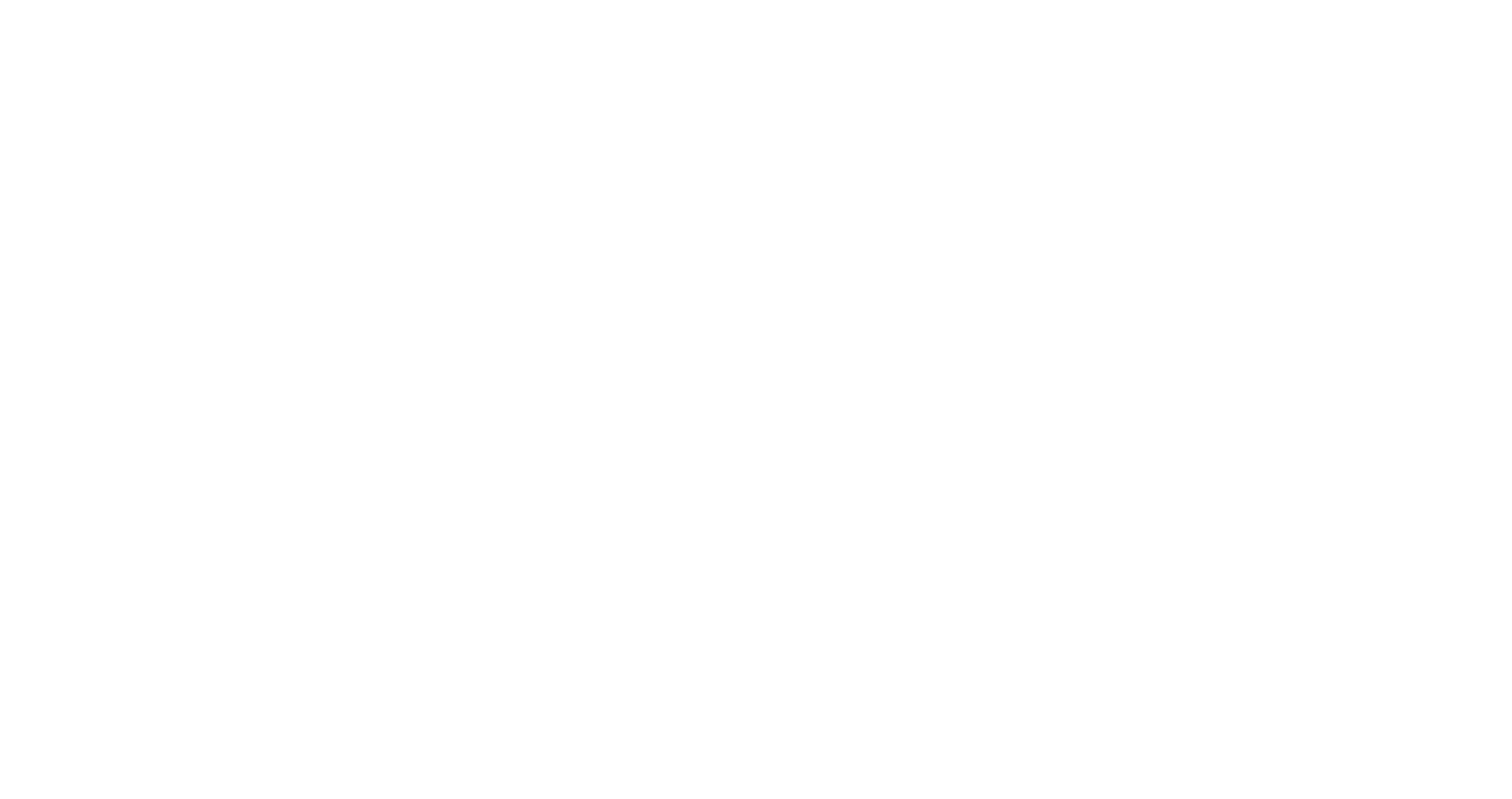scroll, scrollTop: 0, scrollLeft: 0, axis: both 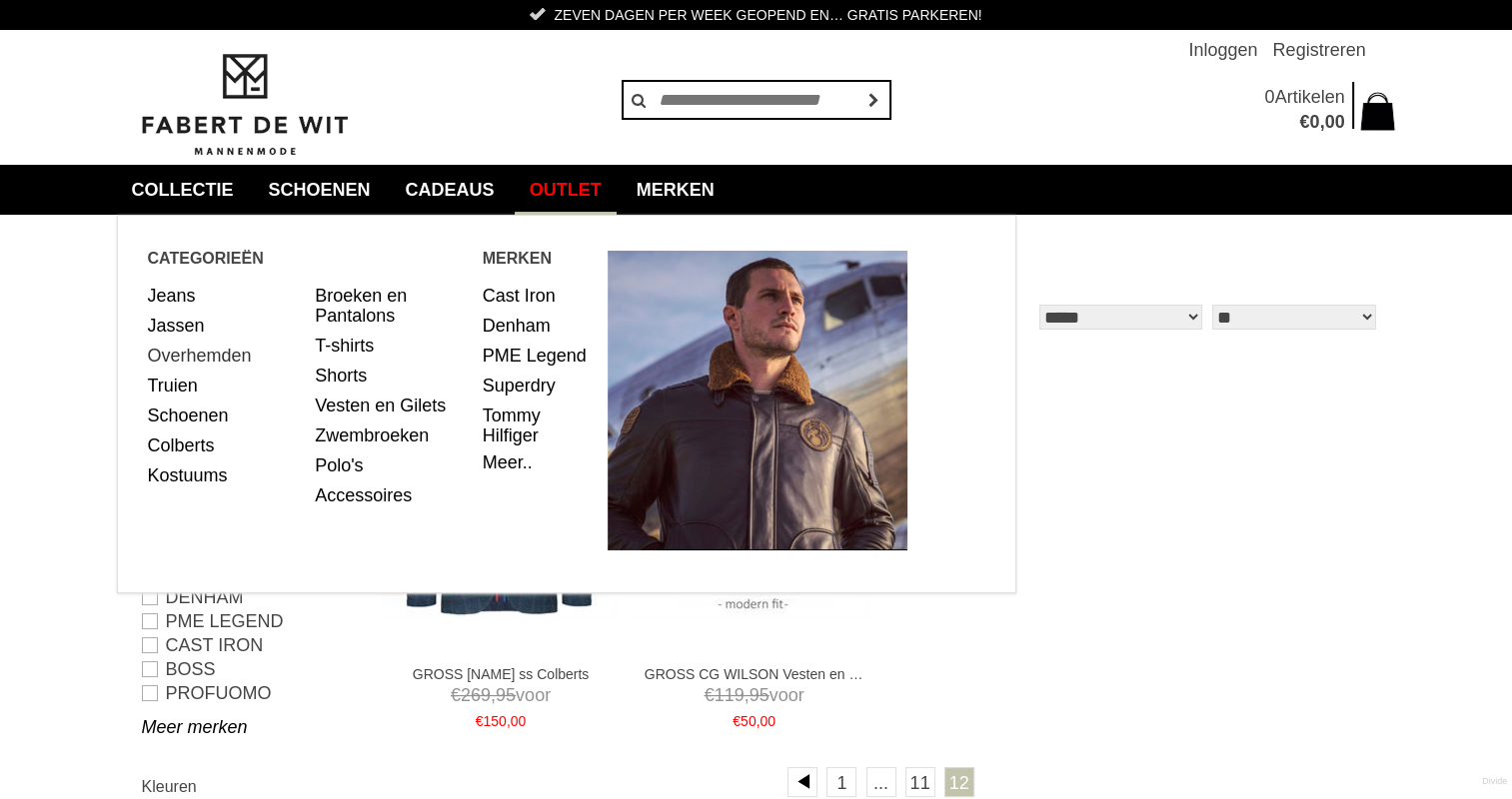 click on "Overhemden" at bounding box center [224, 356] 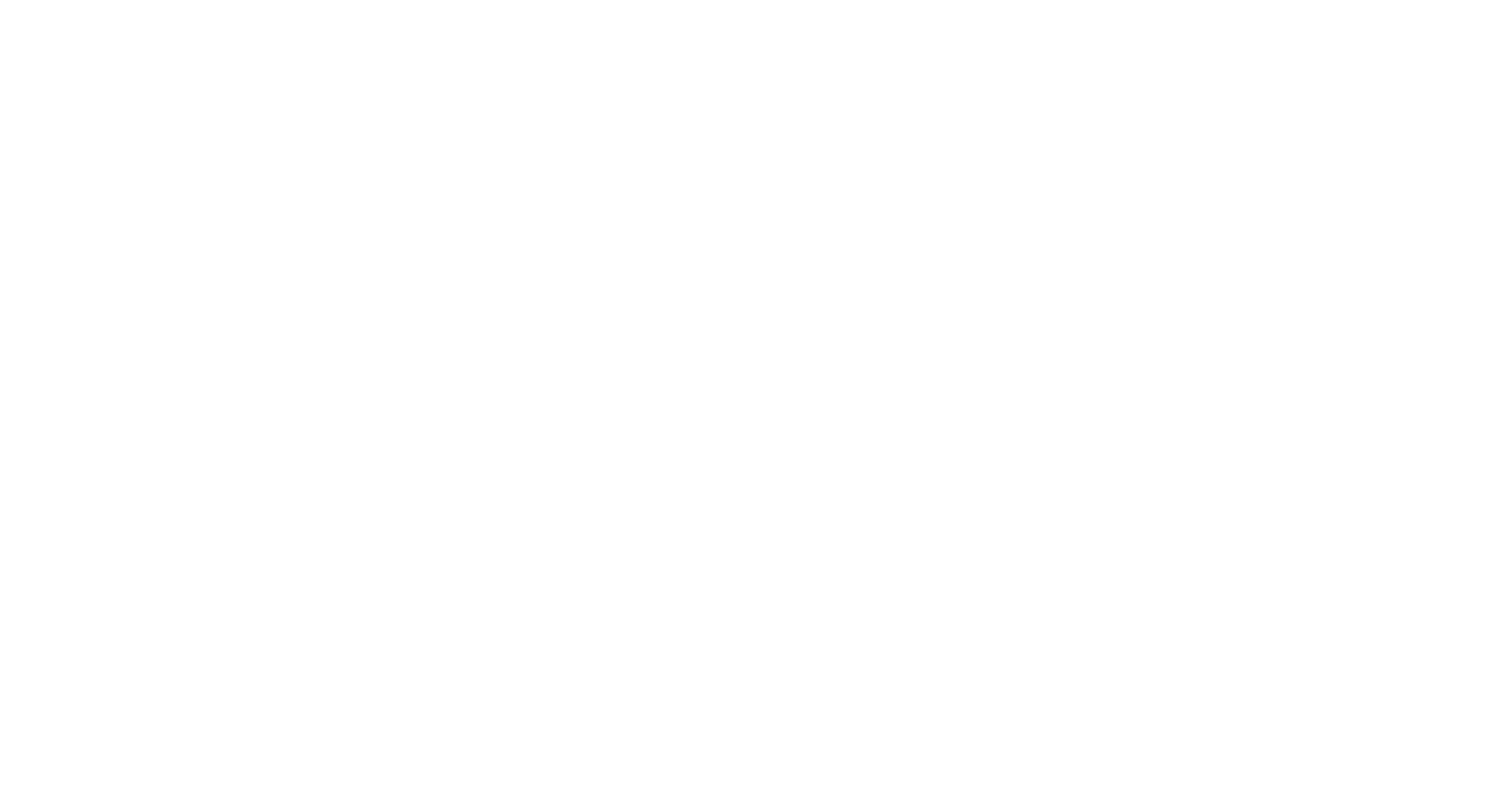 scroll, scrollTop: 0, scrollLeft: 0, axis: both 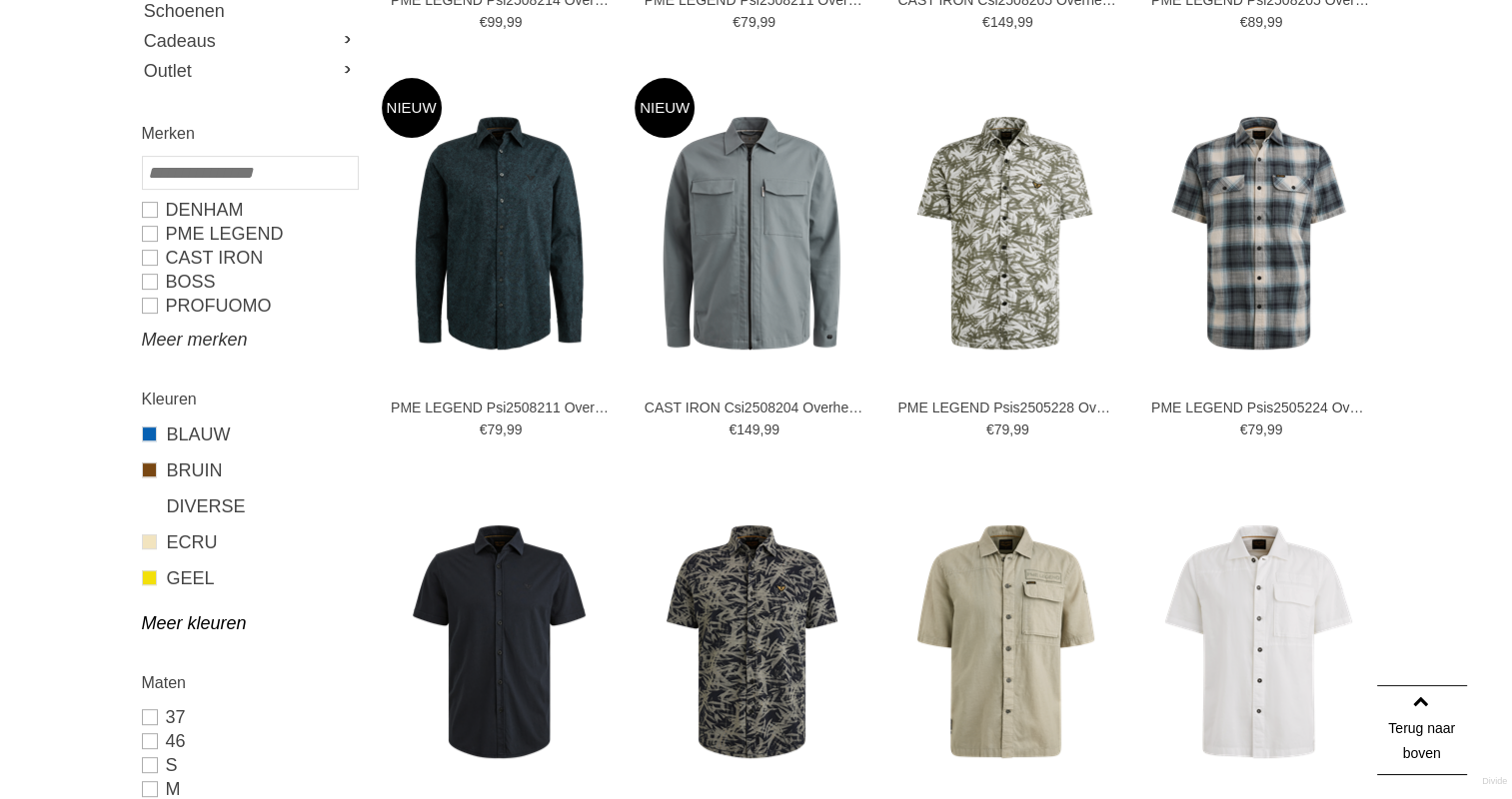 click on "Meer merken" at bounding box center (249, 340) 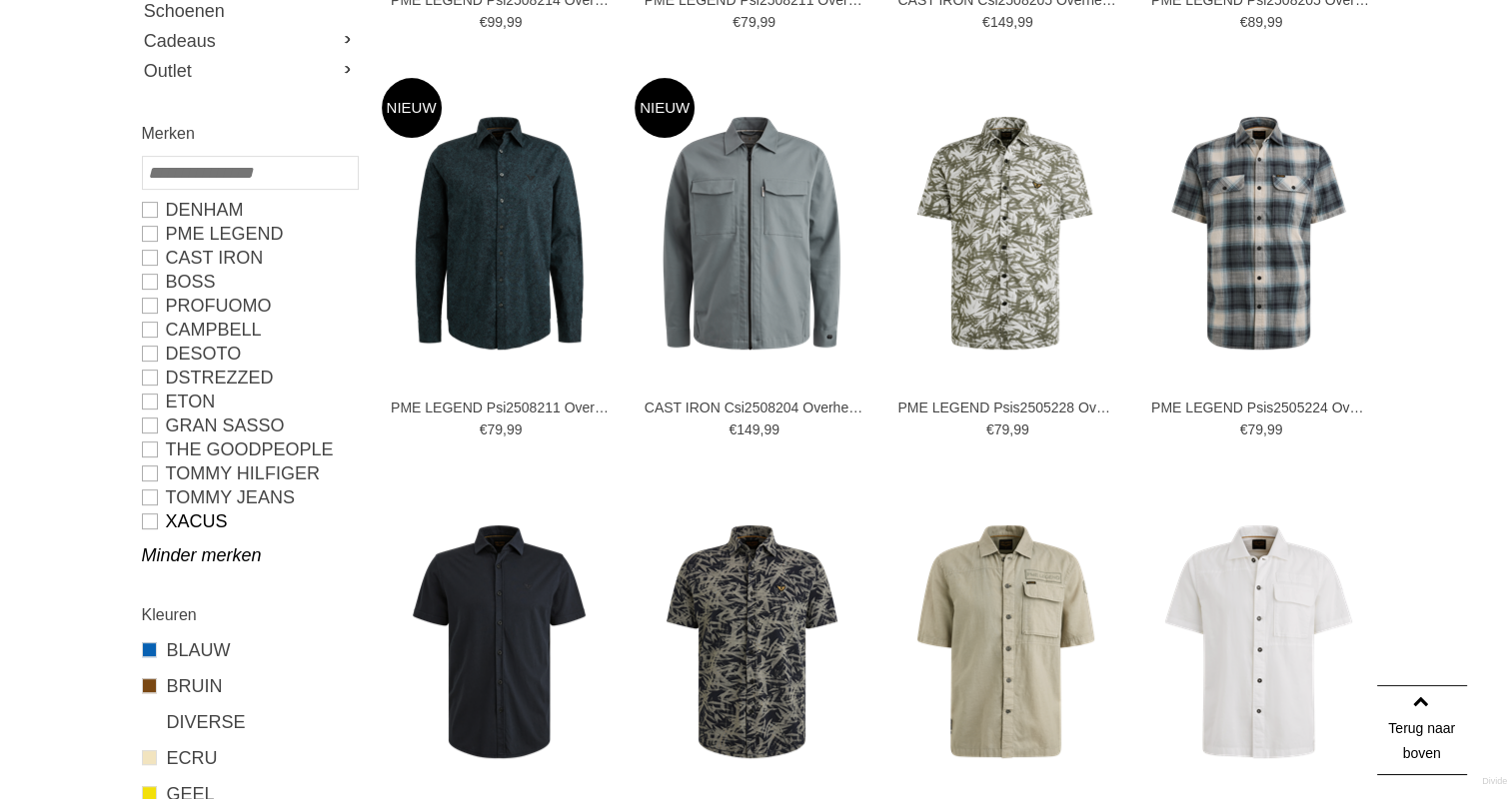 click on "Xacus" at bounding box center [249, 521] 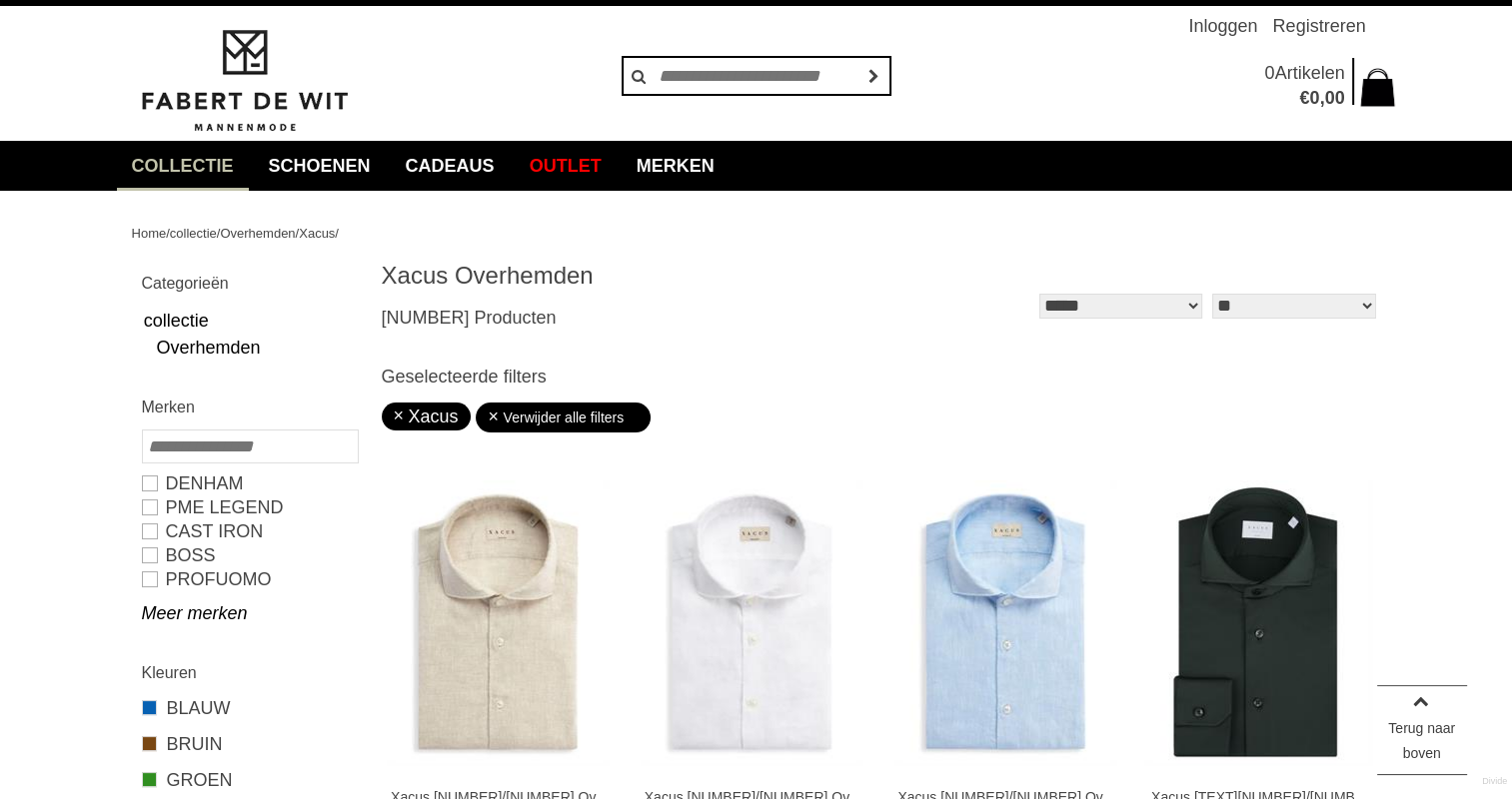 scroll, scrollTop: 0, scrollLeft: 0, axis: both 